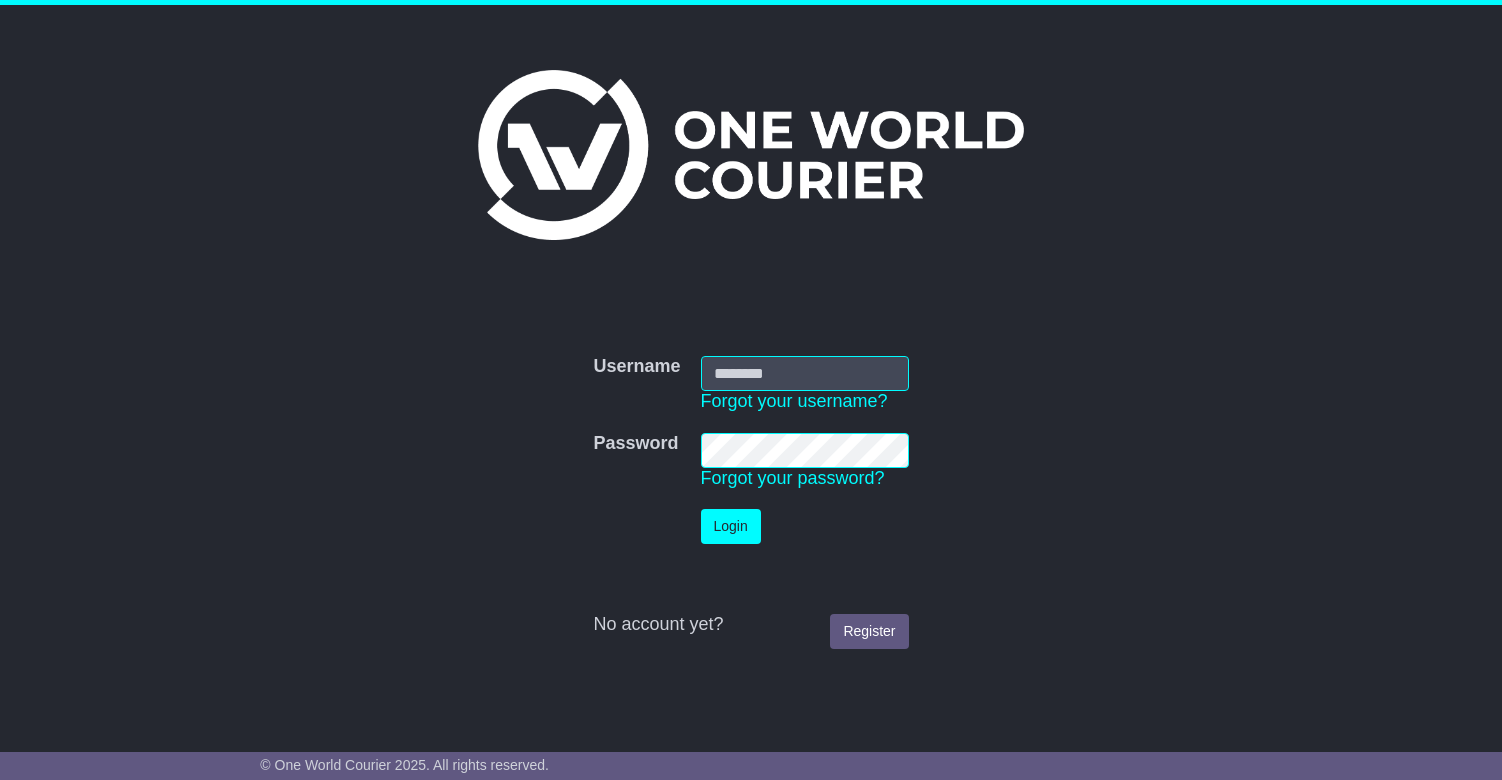 scroll, scrollTop: 0, scrollLeft: 0, axis: both 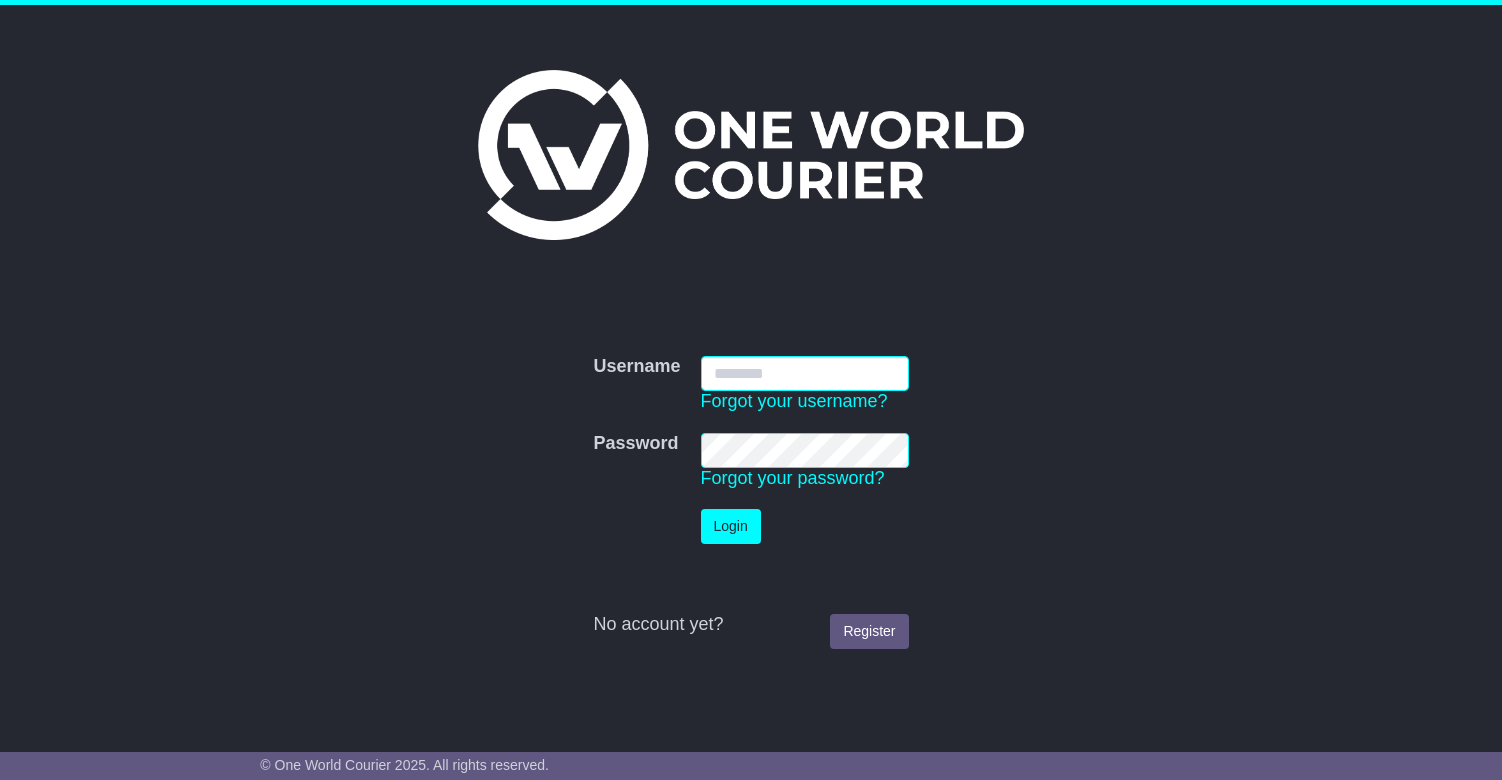 type on "**********" 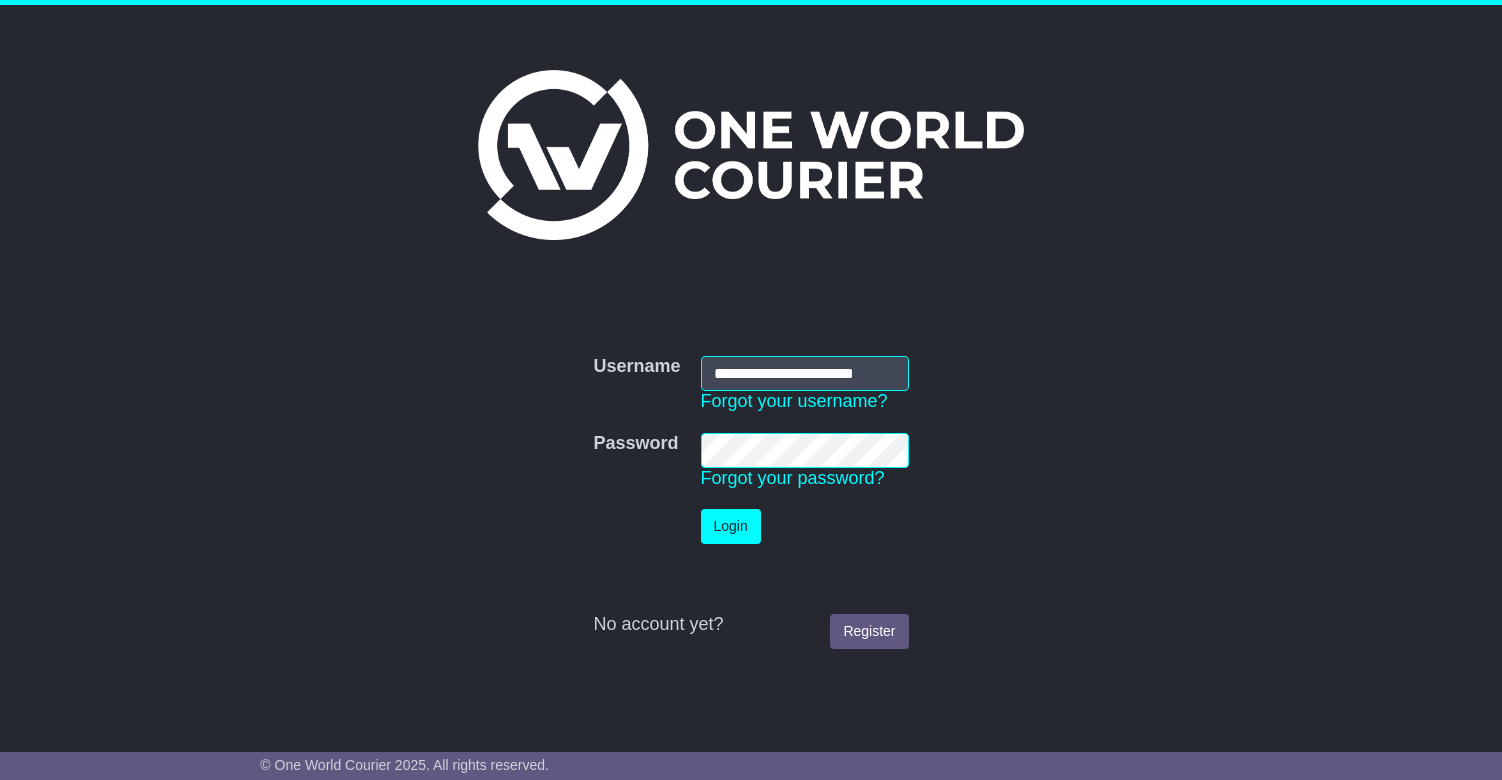 click on "Login" at bounding box center [731, 526] 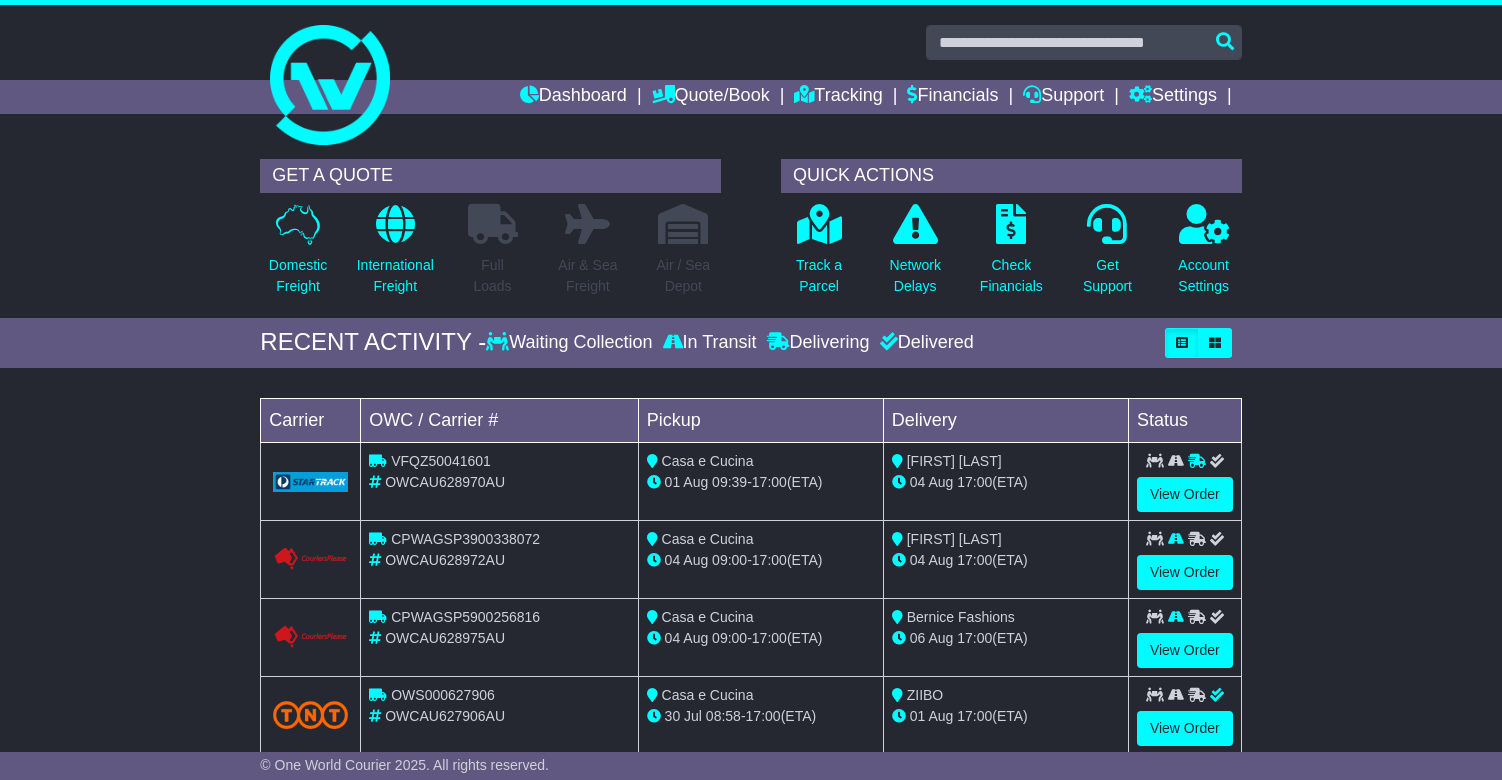 scroll, scrollTop: 0, scrollLeft: 0, axis: both 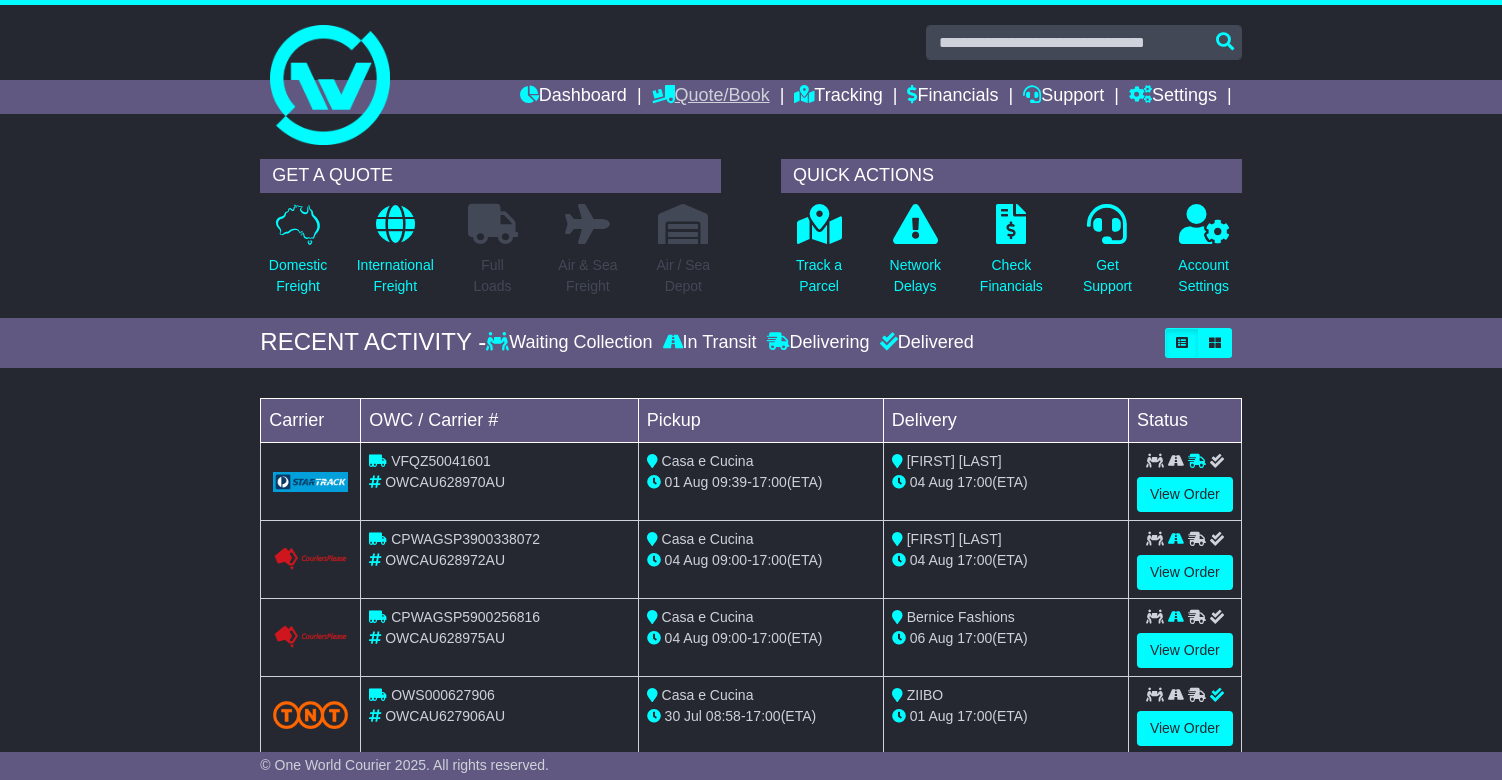 click on "Quote/Book" at bounding box center (711, 97) 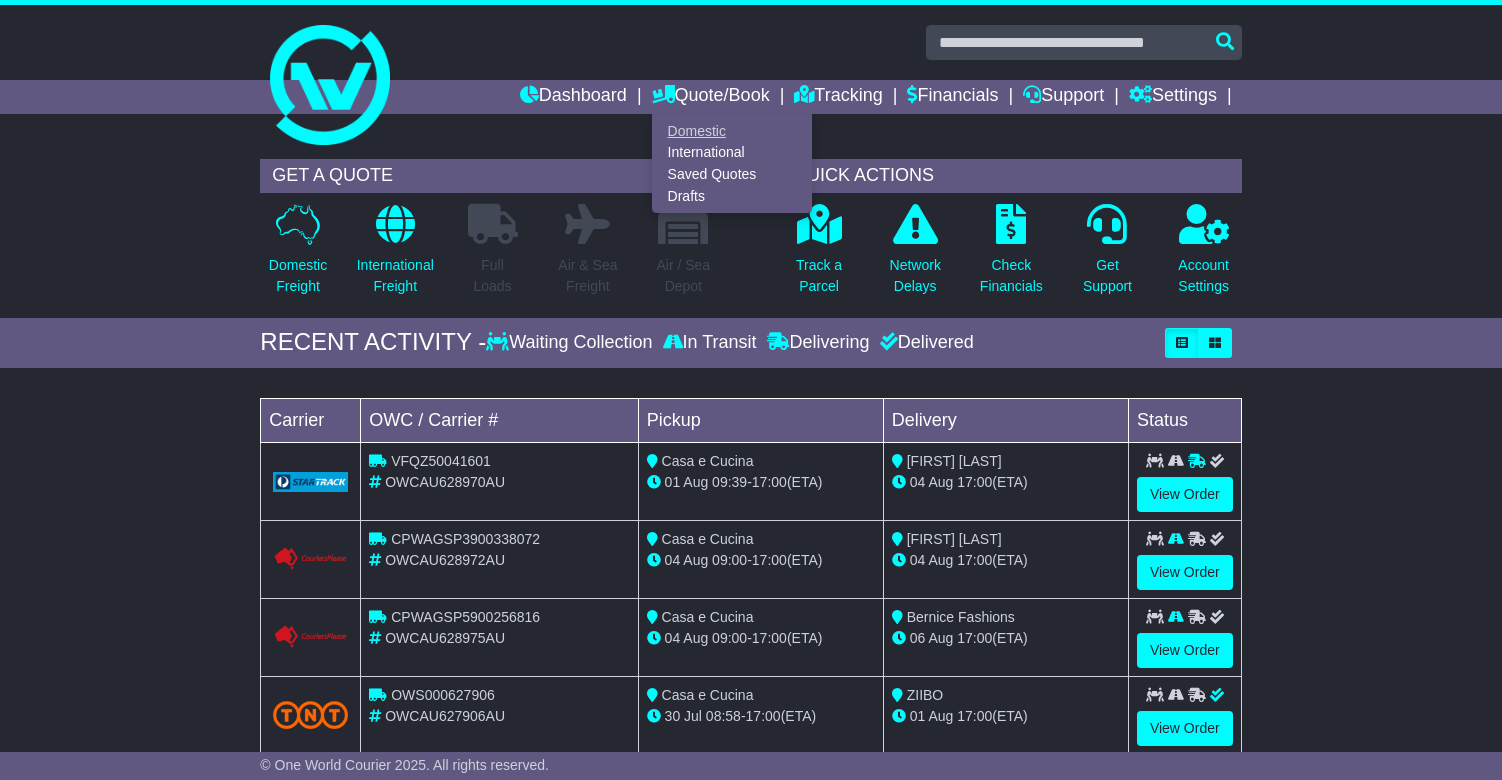 click on "Domestic" at bounding box center (732, 131) 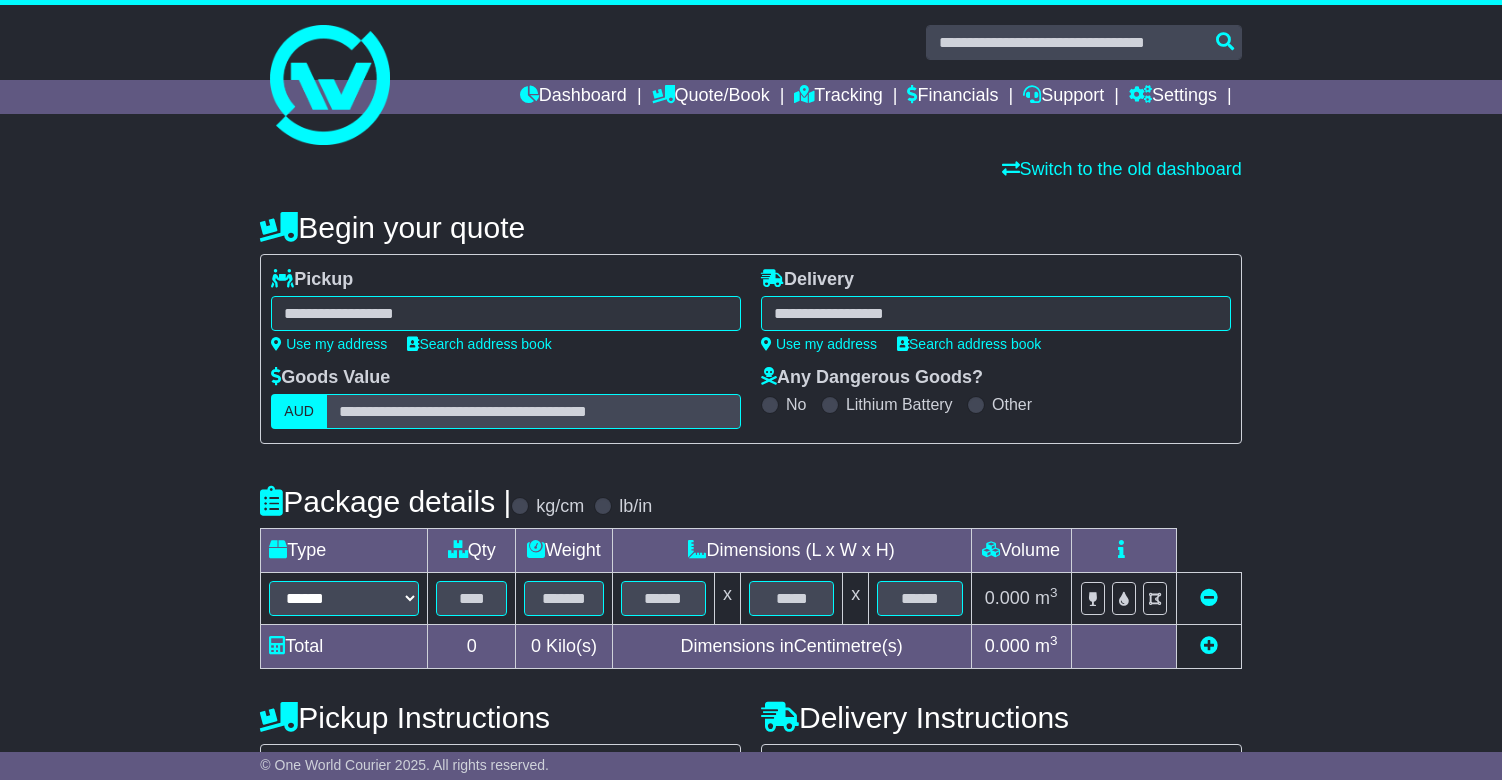 scroll, scrollTop: 0, scrollLeft: 0, axis: both 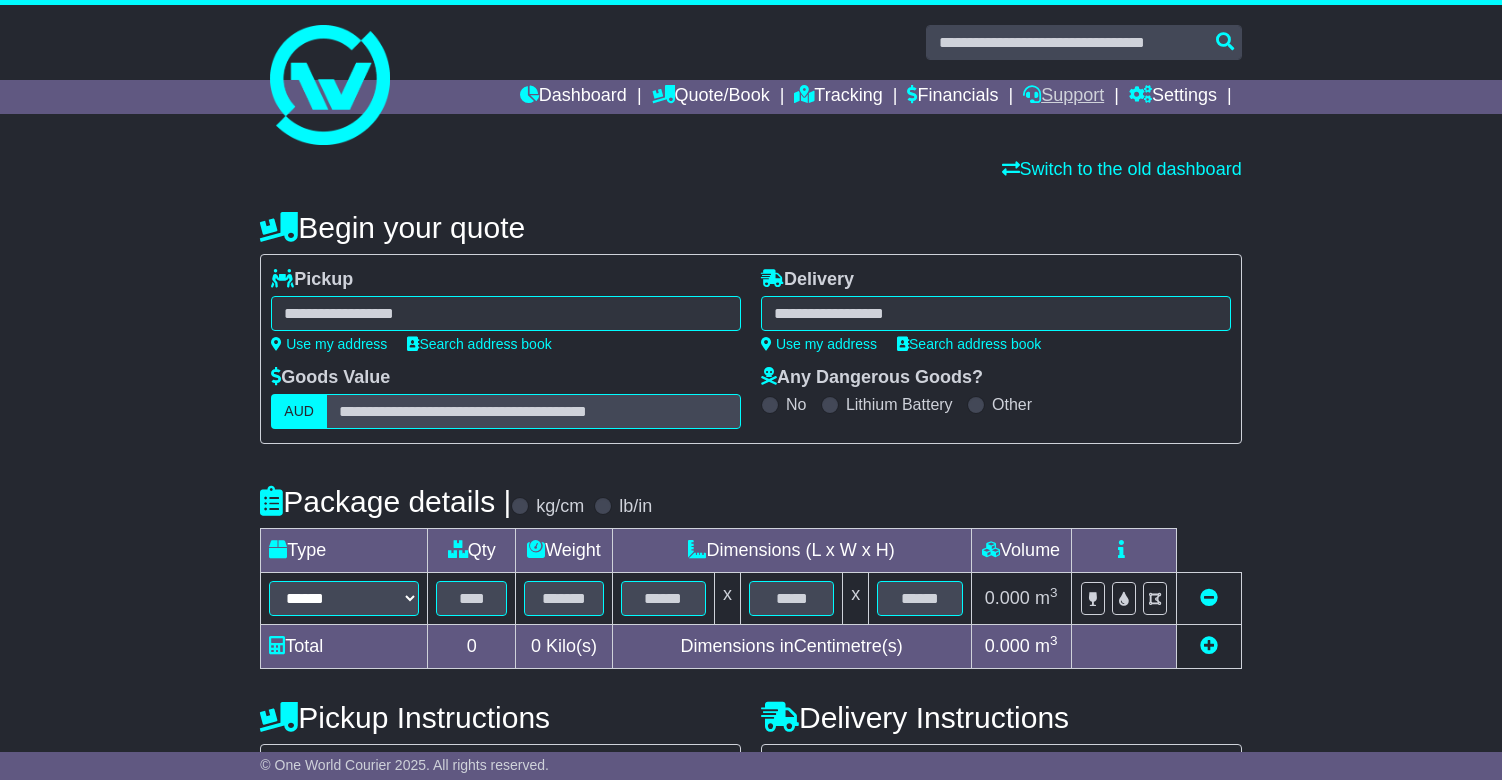 click on "Support" at bounding box center [1063, 97] 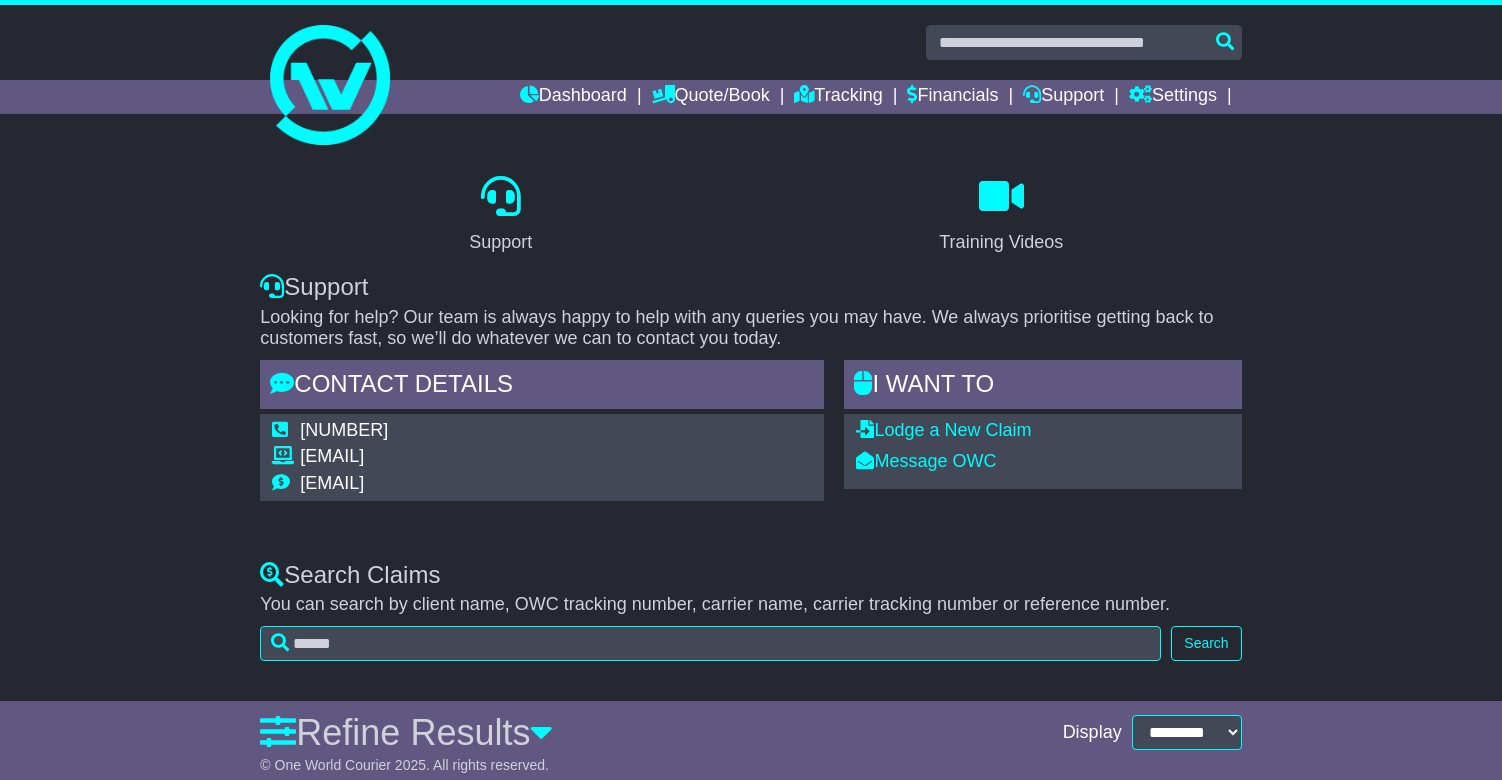 scroll, scrollTop: 0, scrollLeft: 0, axis: both 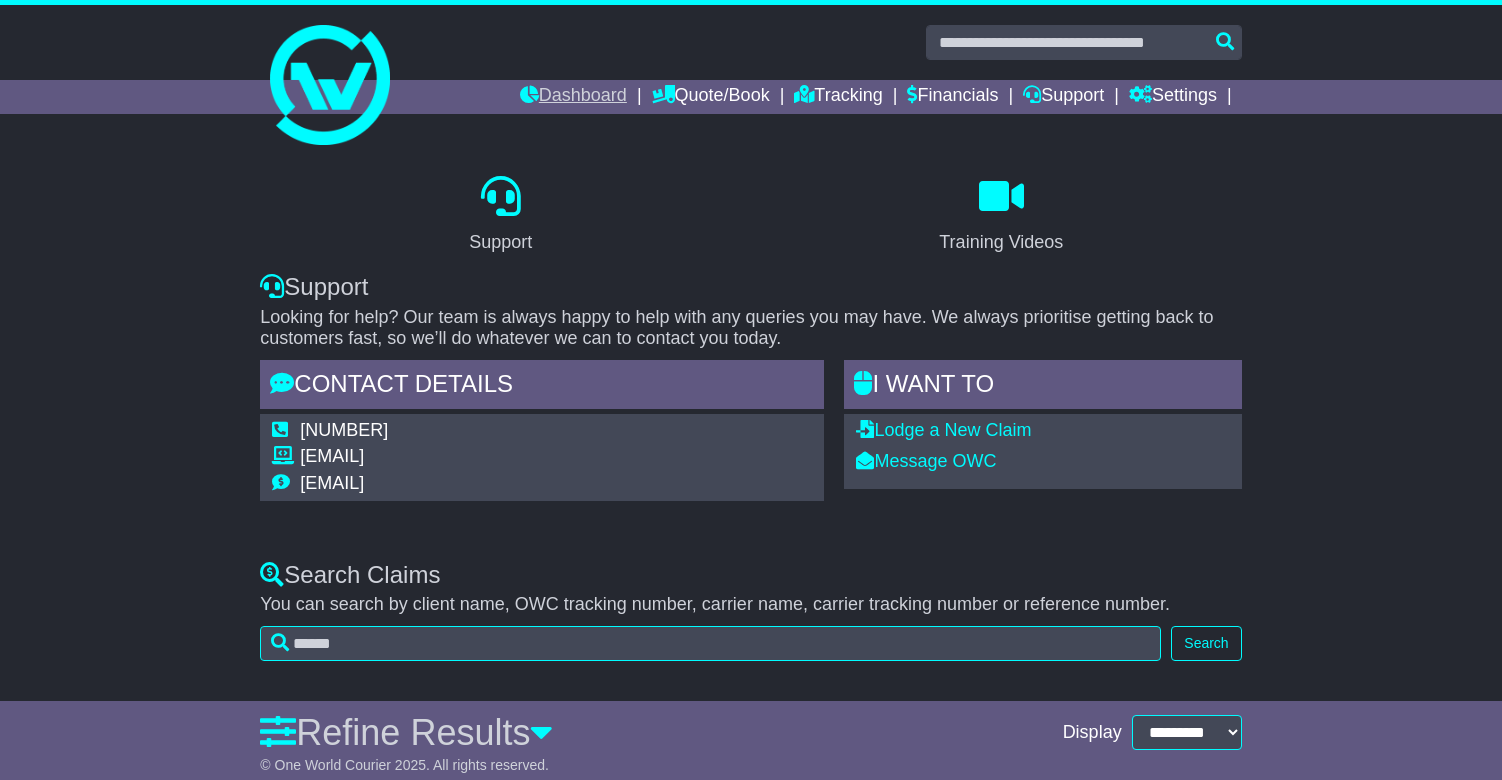 click on "Dashboard" at bounding box center (573, 97) 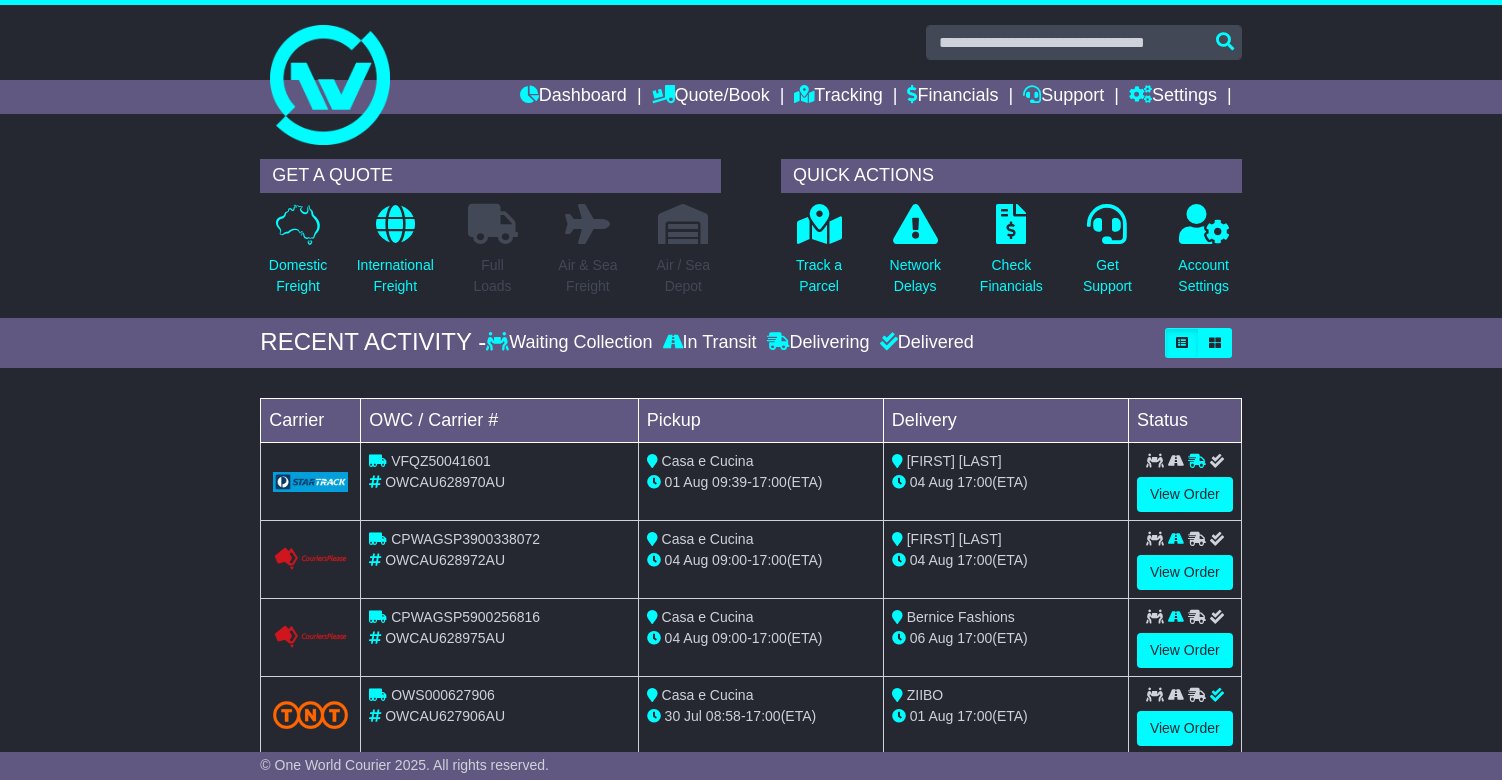 scroll, scrollTop: 0, scrollLeft: 0, axis: both 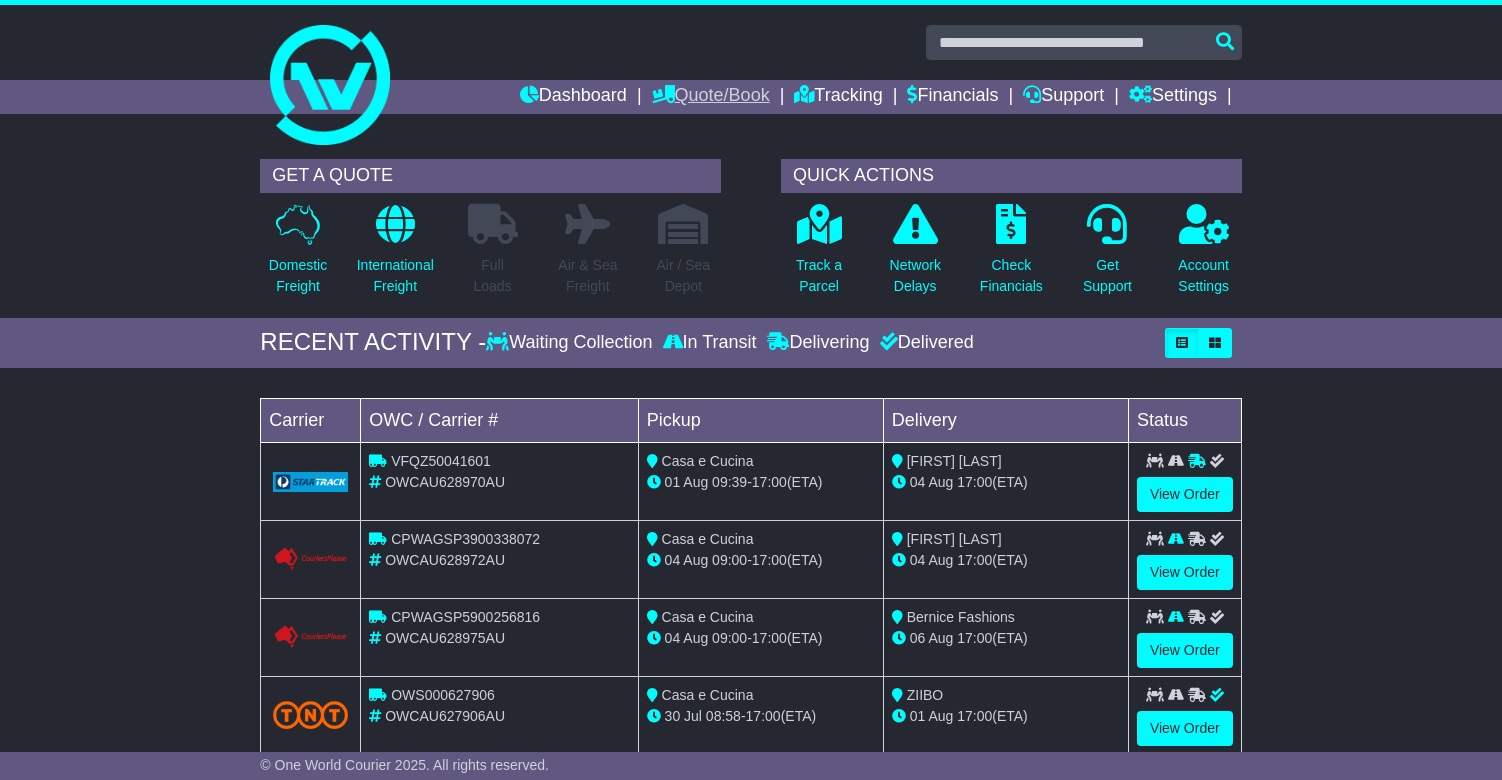 click on "Quote/Book" at bounding box center (711, 97) 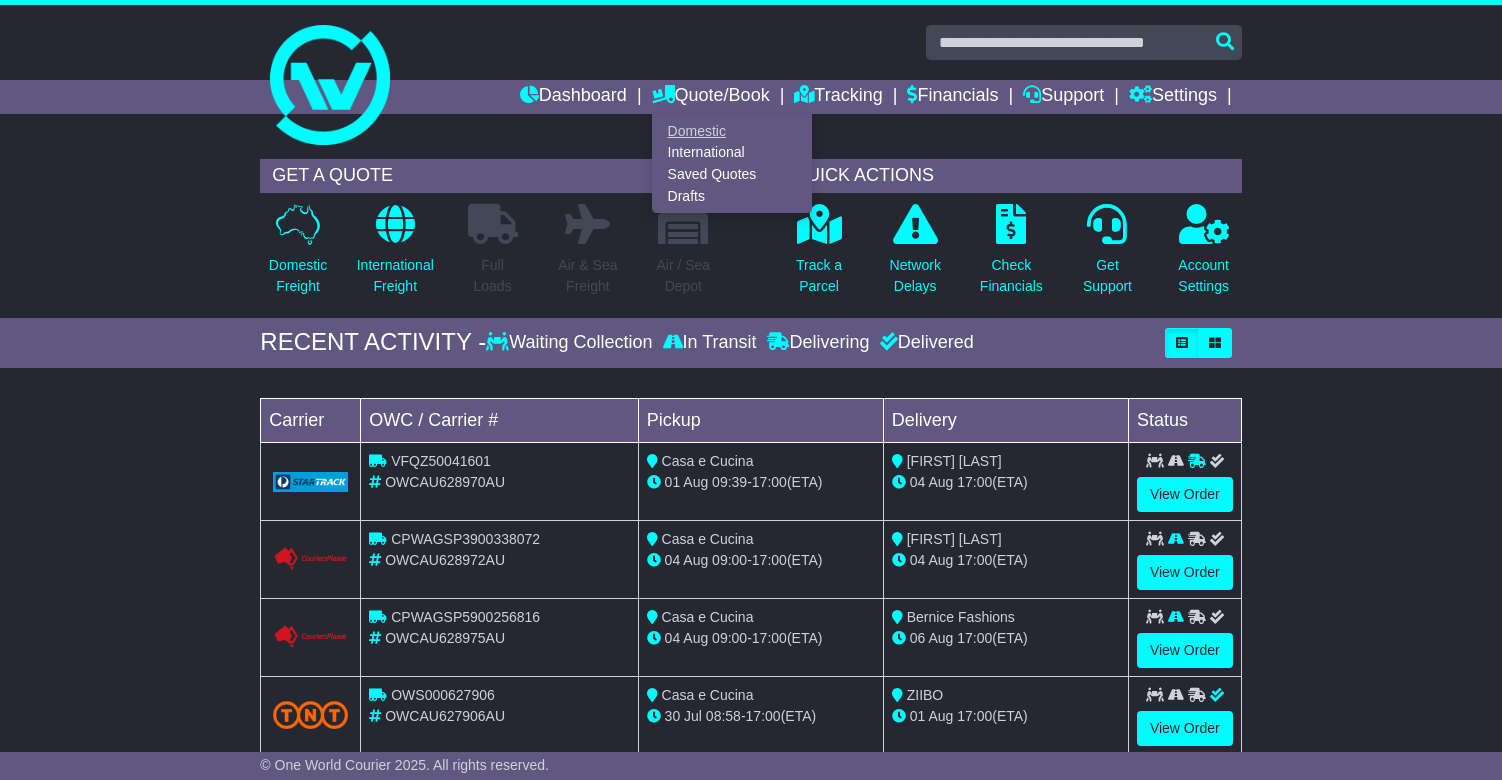 click on "Domestic" at bounding box center (732, 131) 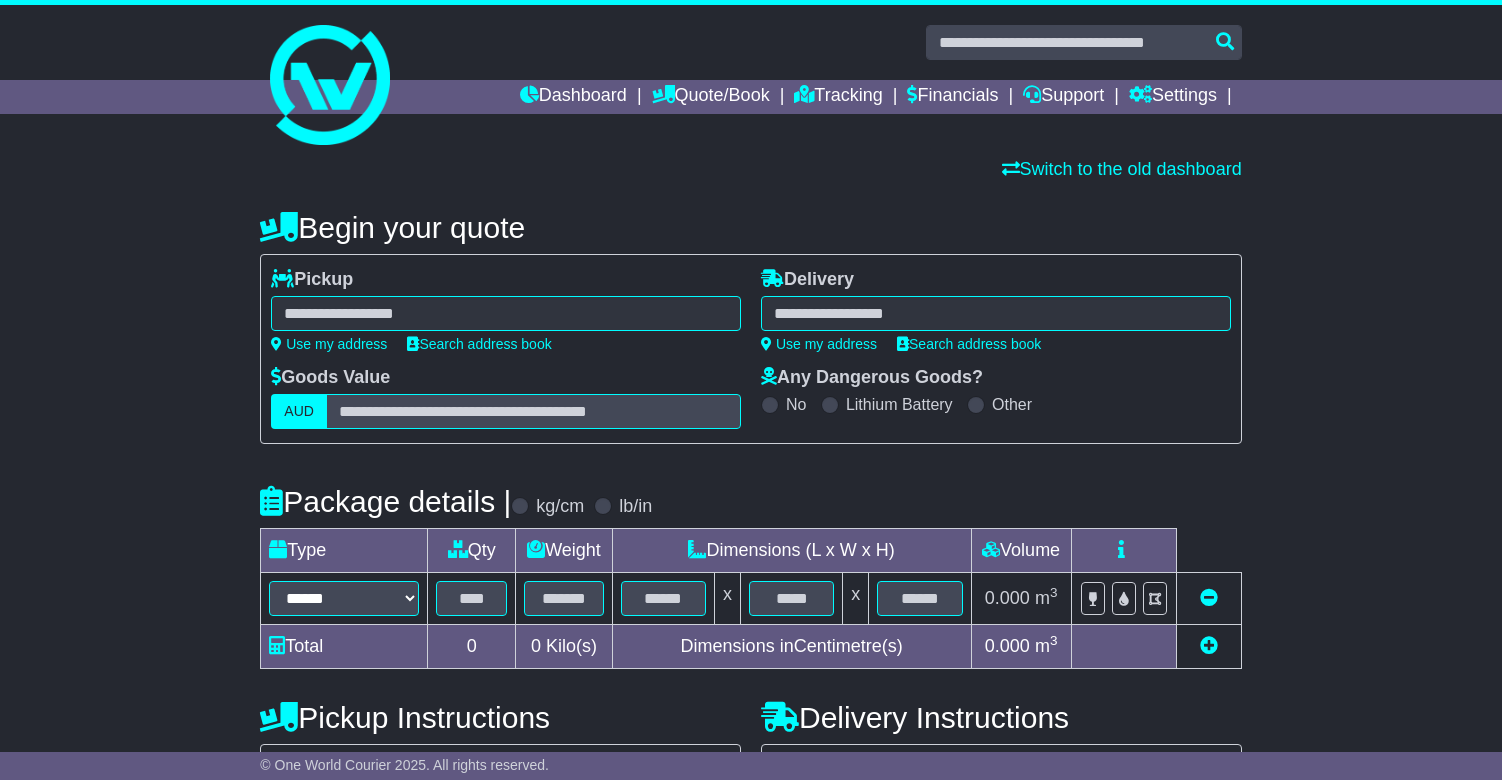 scroll, scrollTop: 0, scrollLeft: 0, axis: both 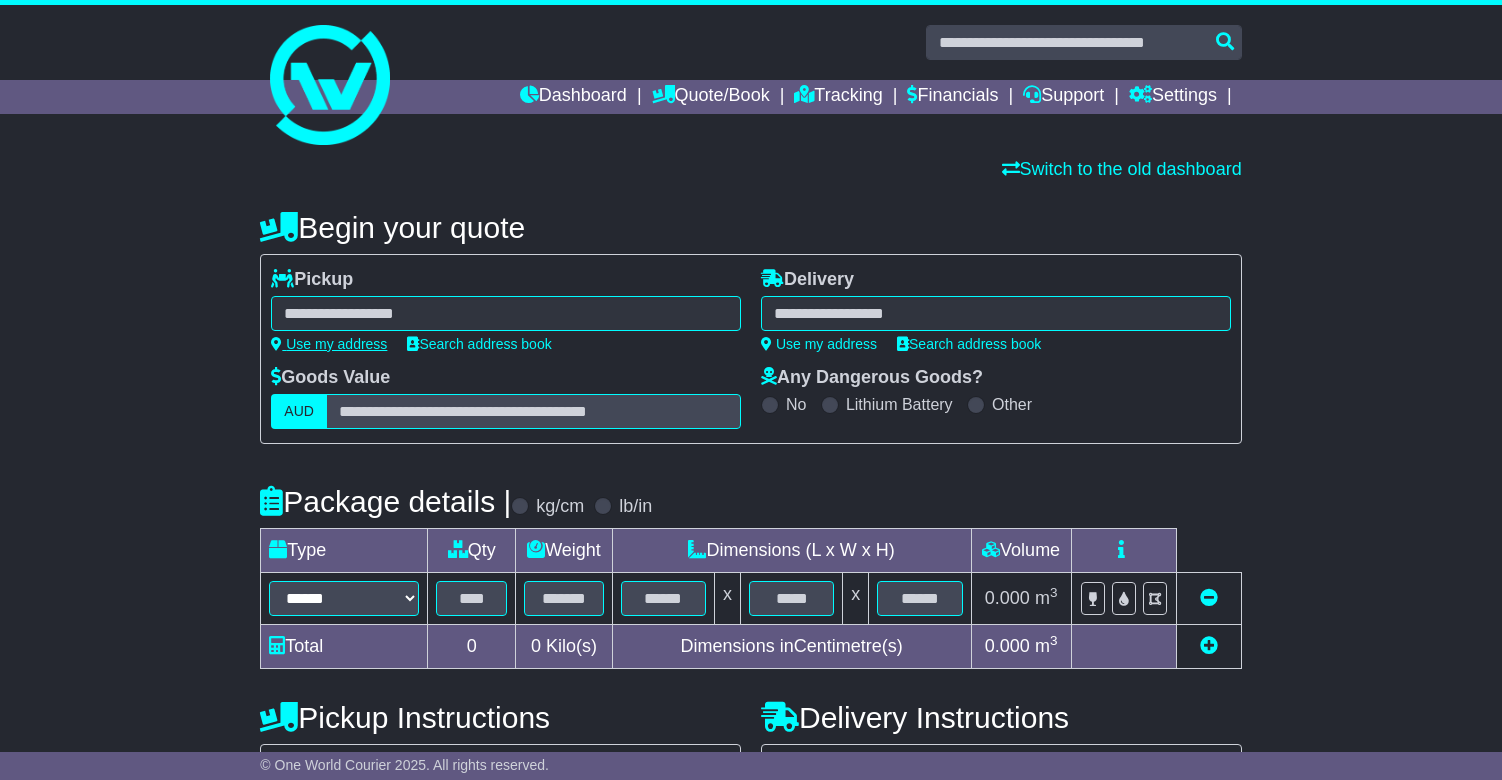 click on "Use my address" at bounding box center [329, 344] 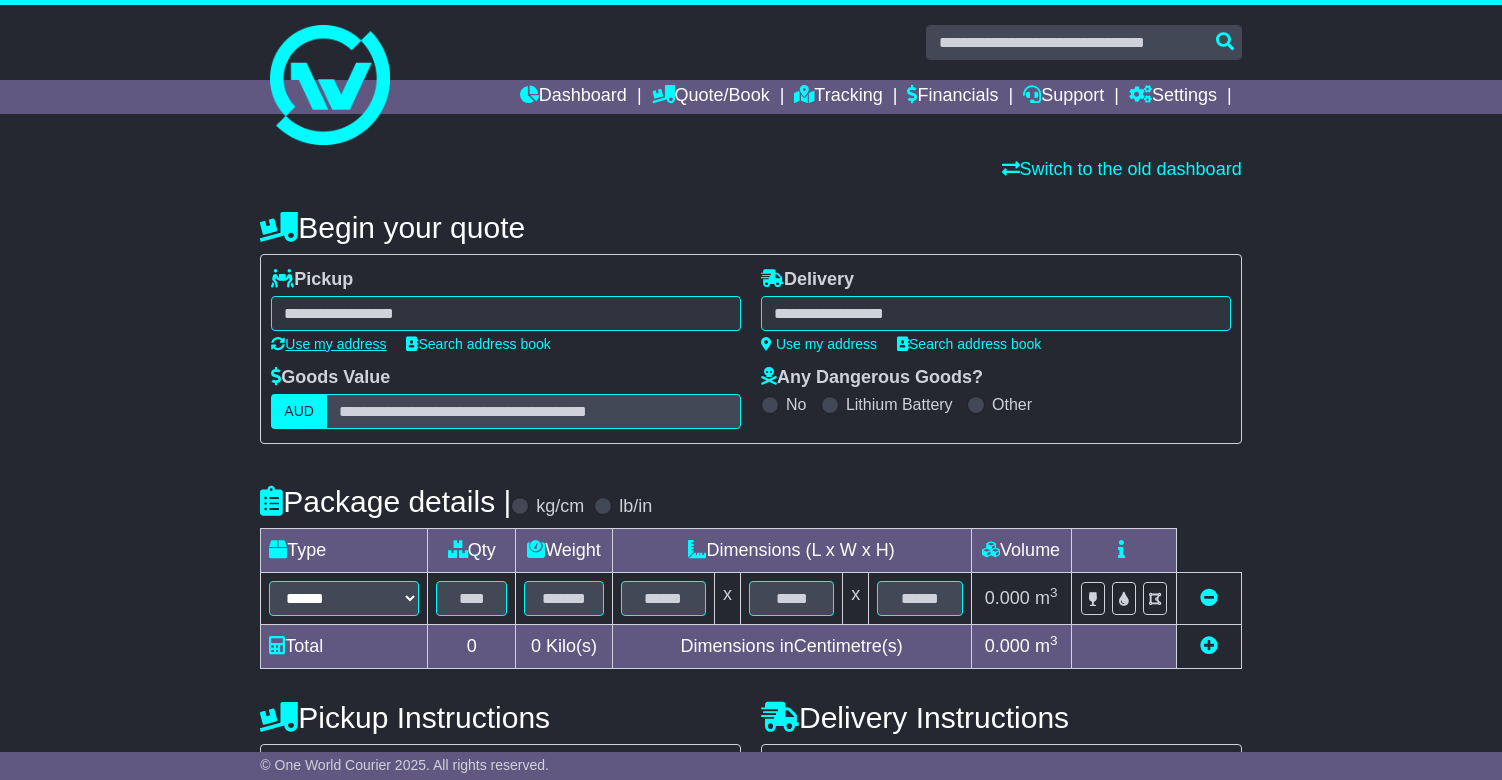 type on "**********" 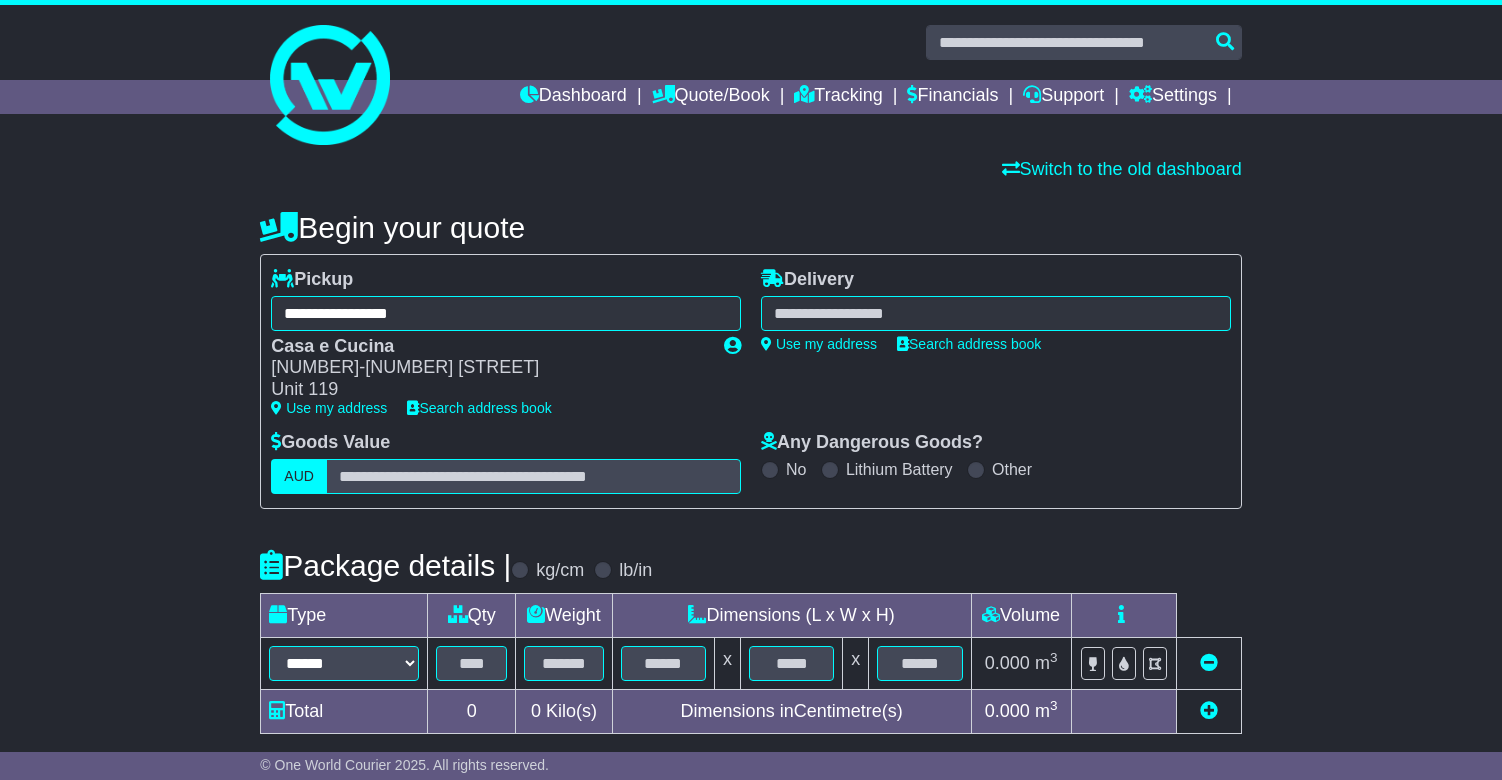 click at bounding box center (996, 313) 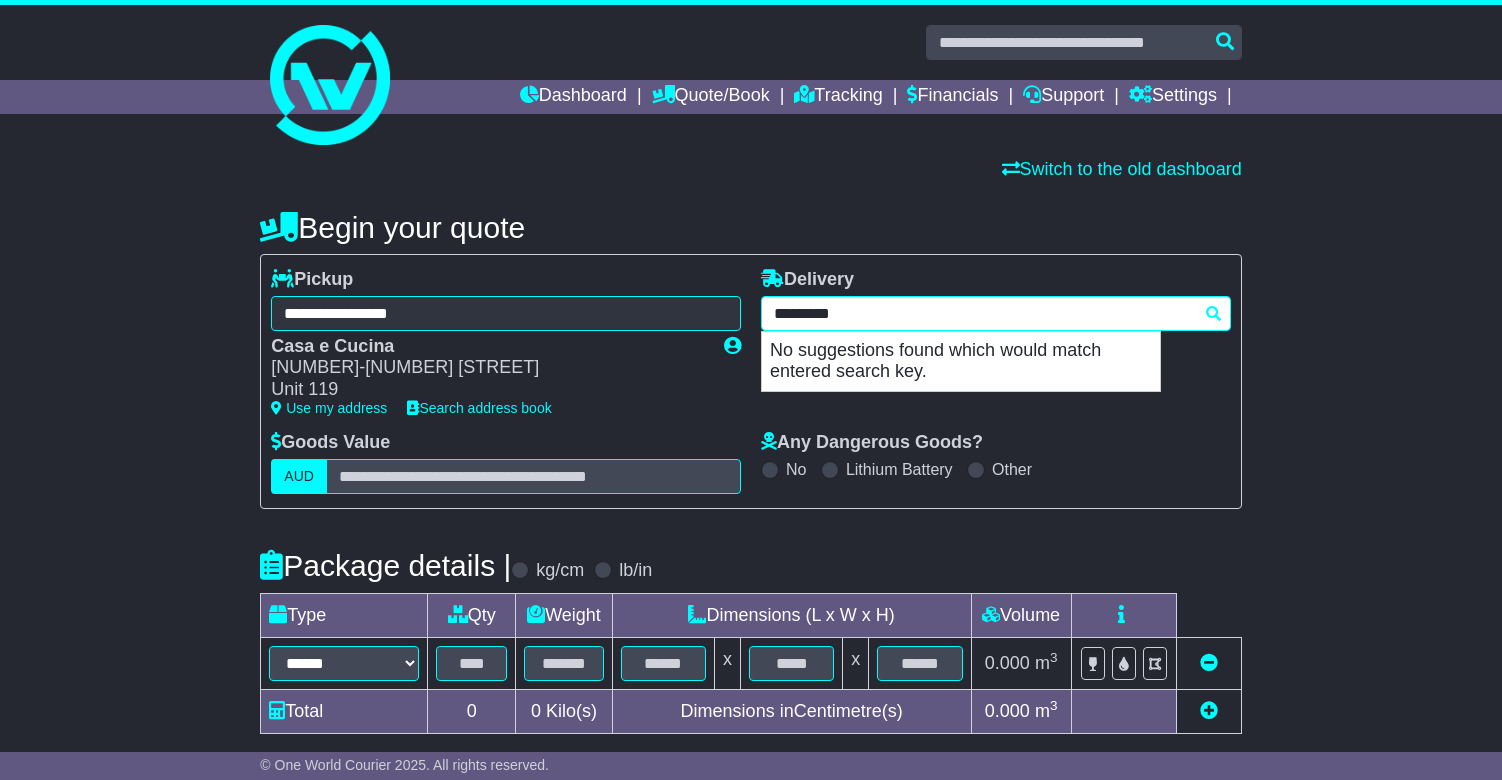 click on "*********" at bounding box center [996, 313] 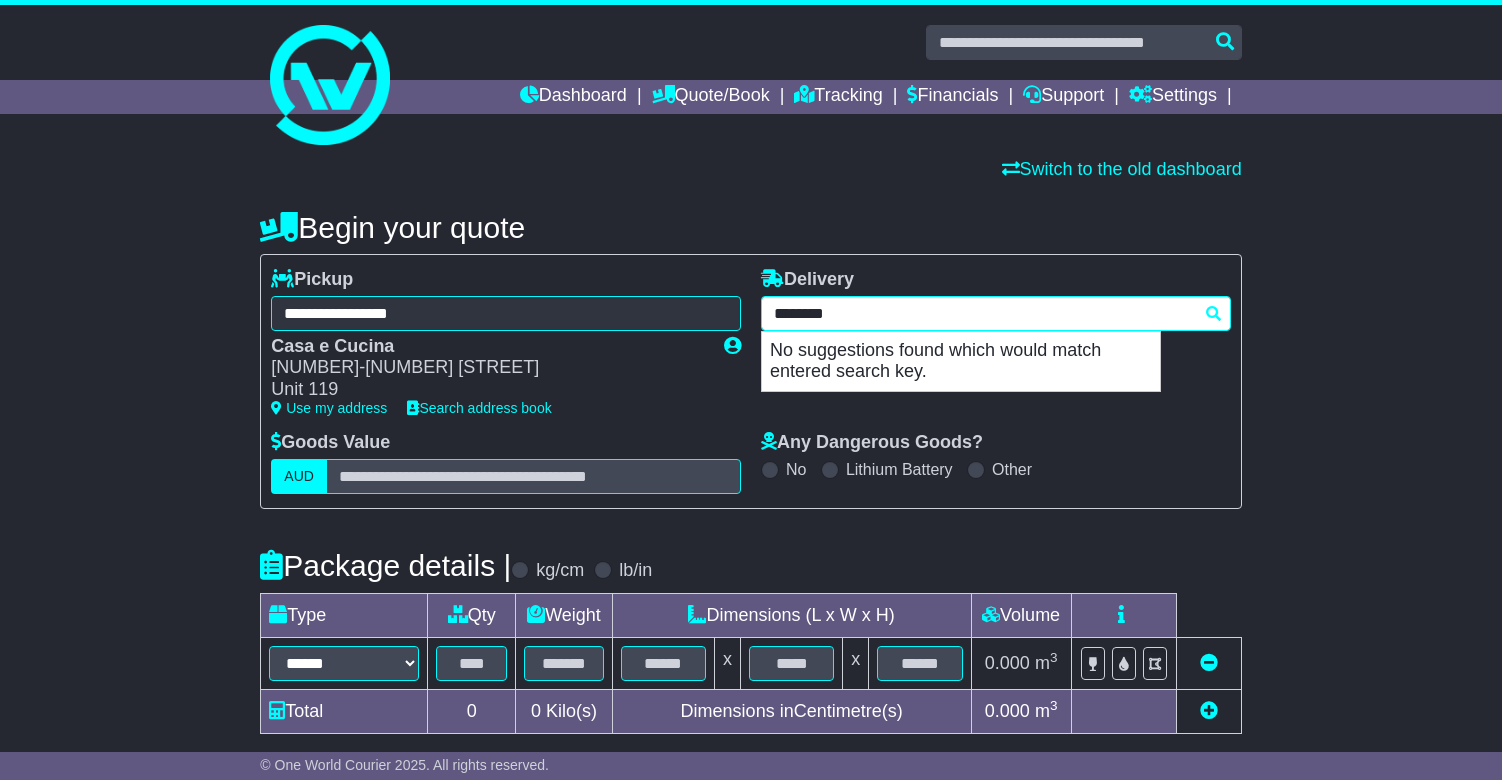 click on "********" at bounding box center (996, 313) 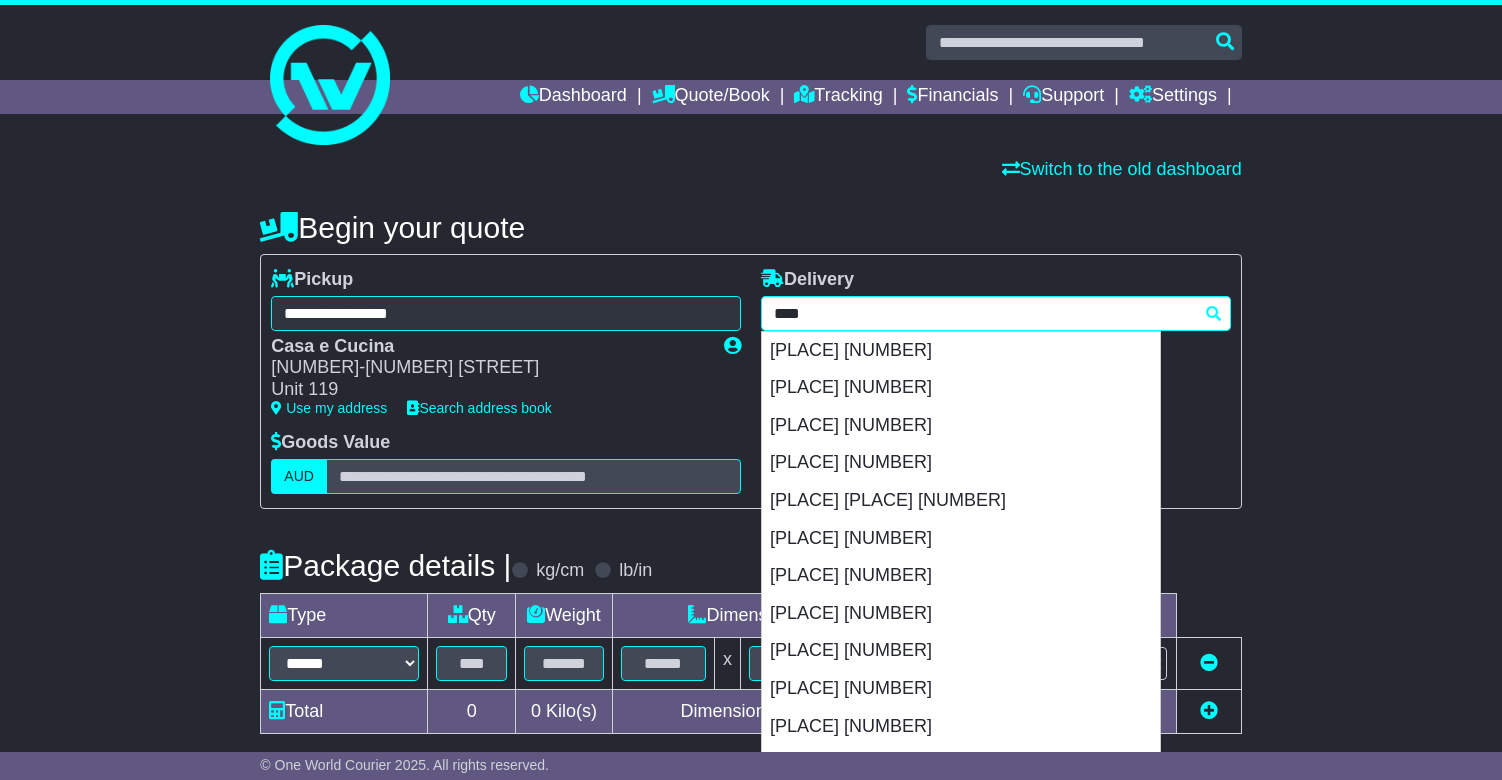 type on "*****" 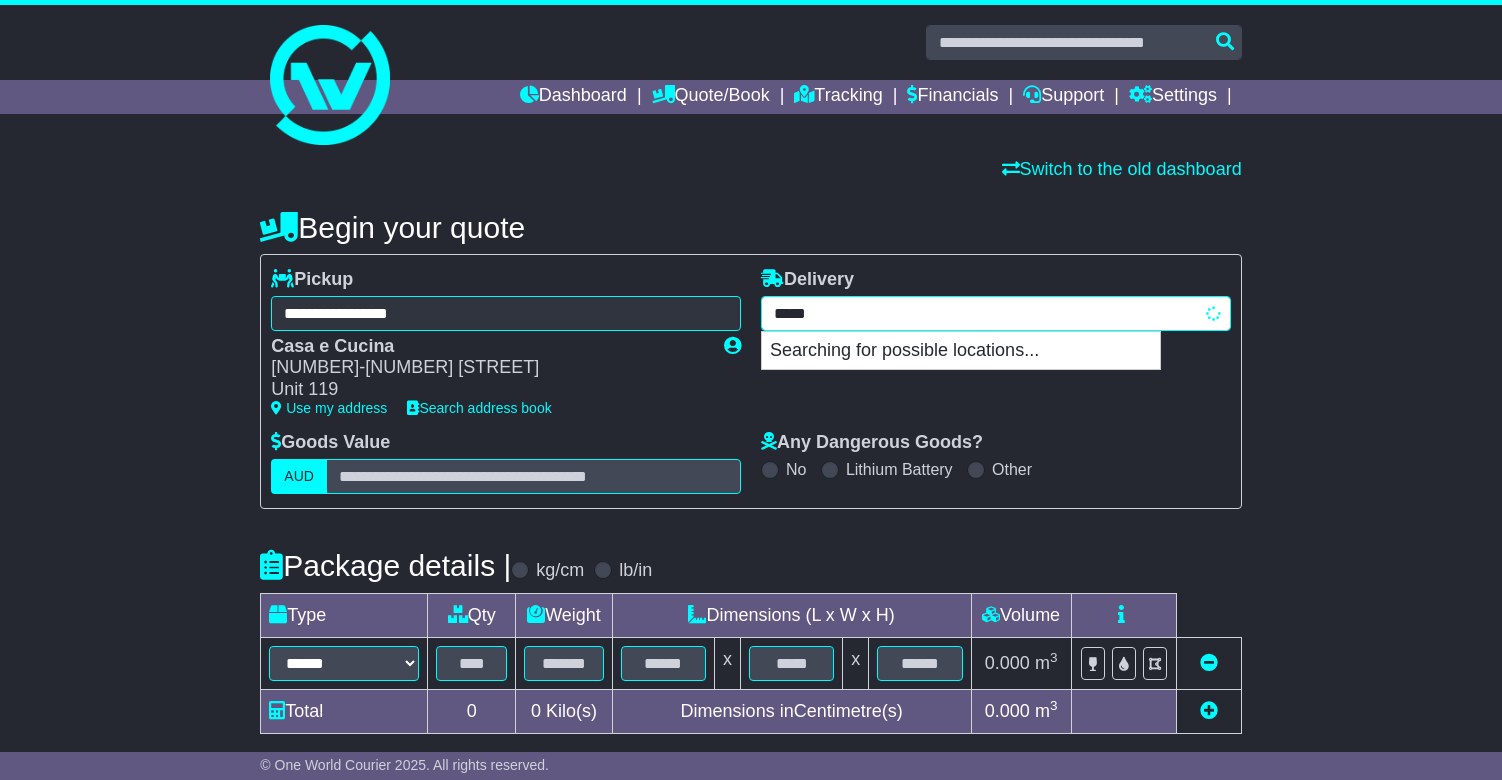 type on "**********" 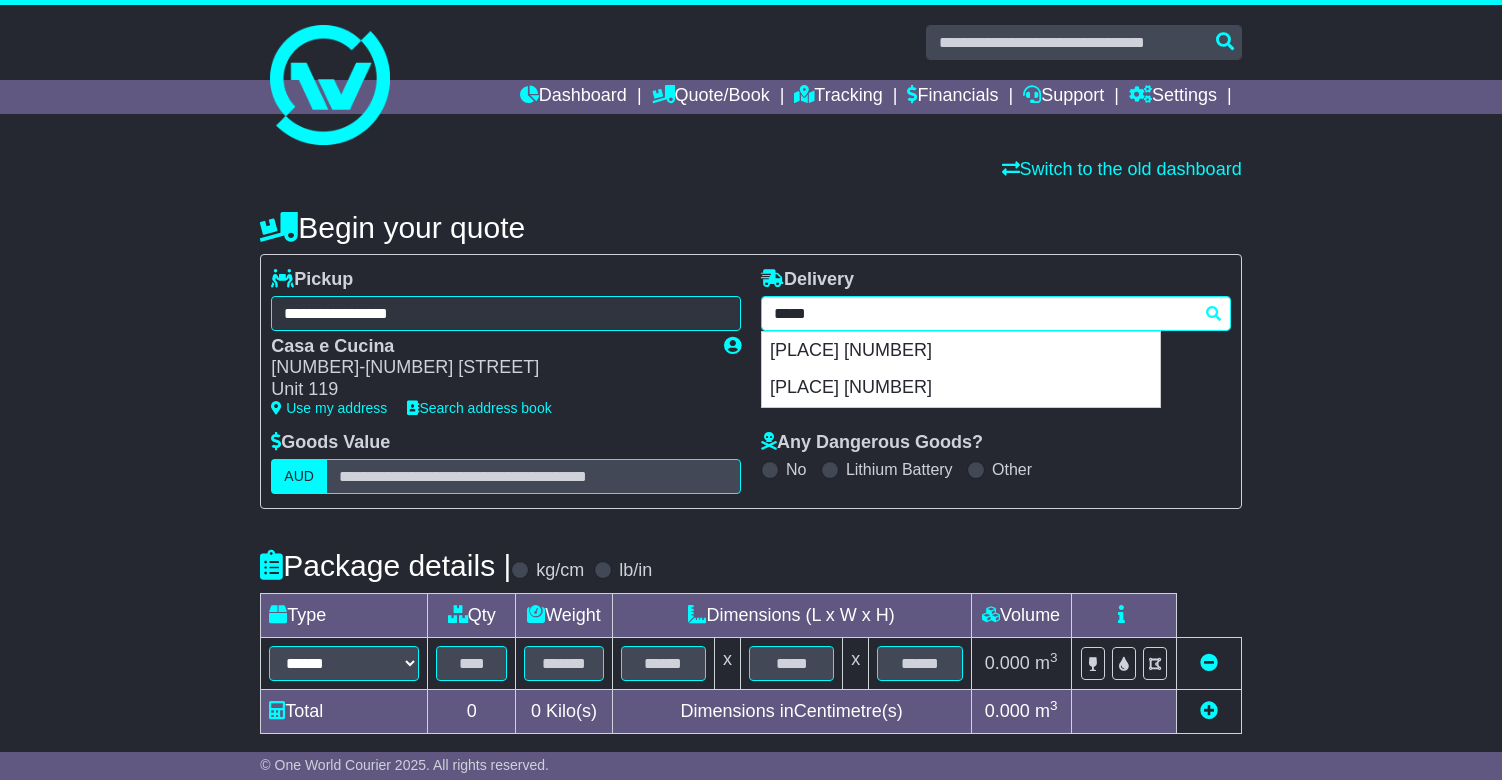 type 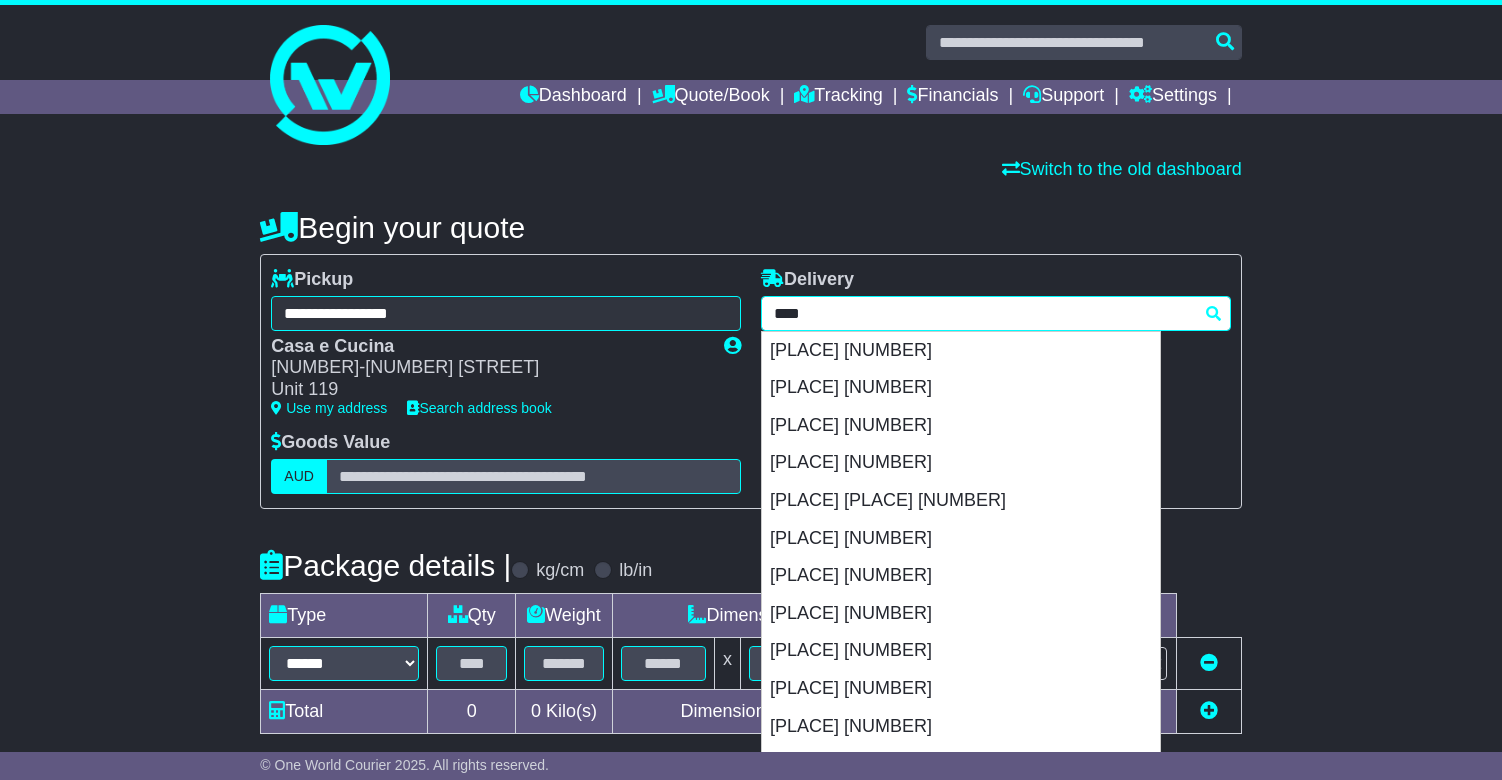 type on "*********" 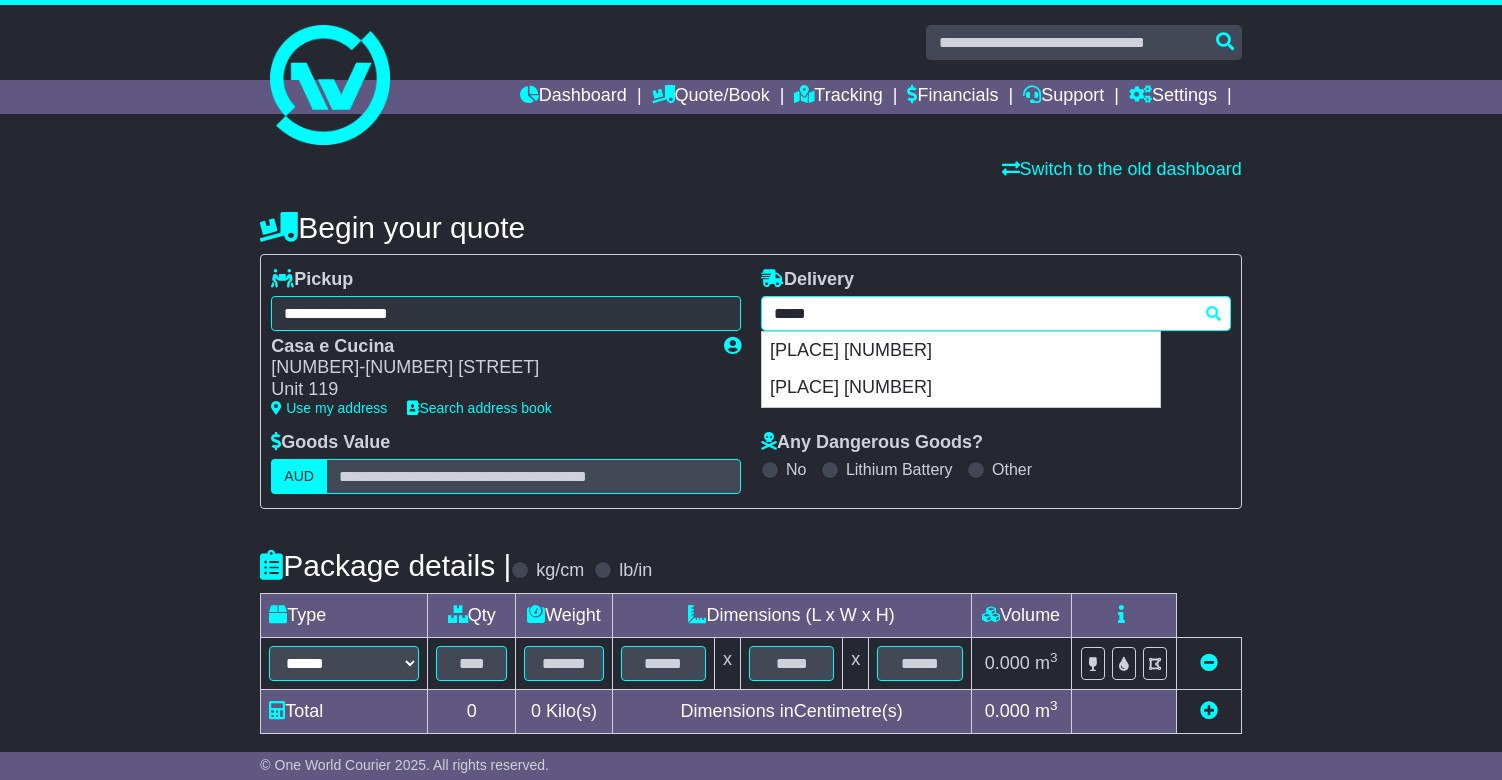 type 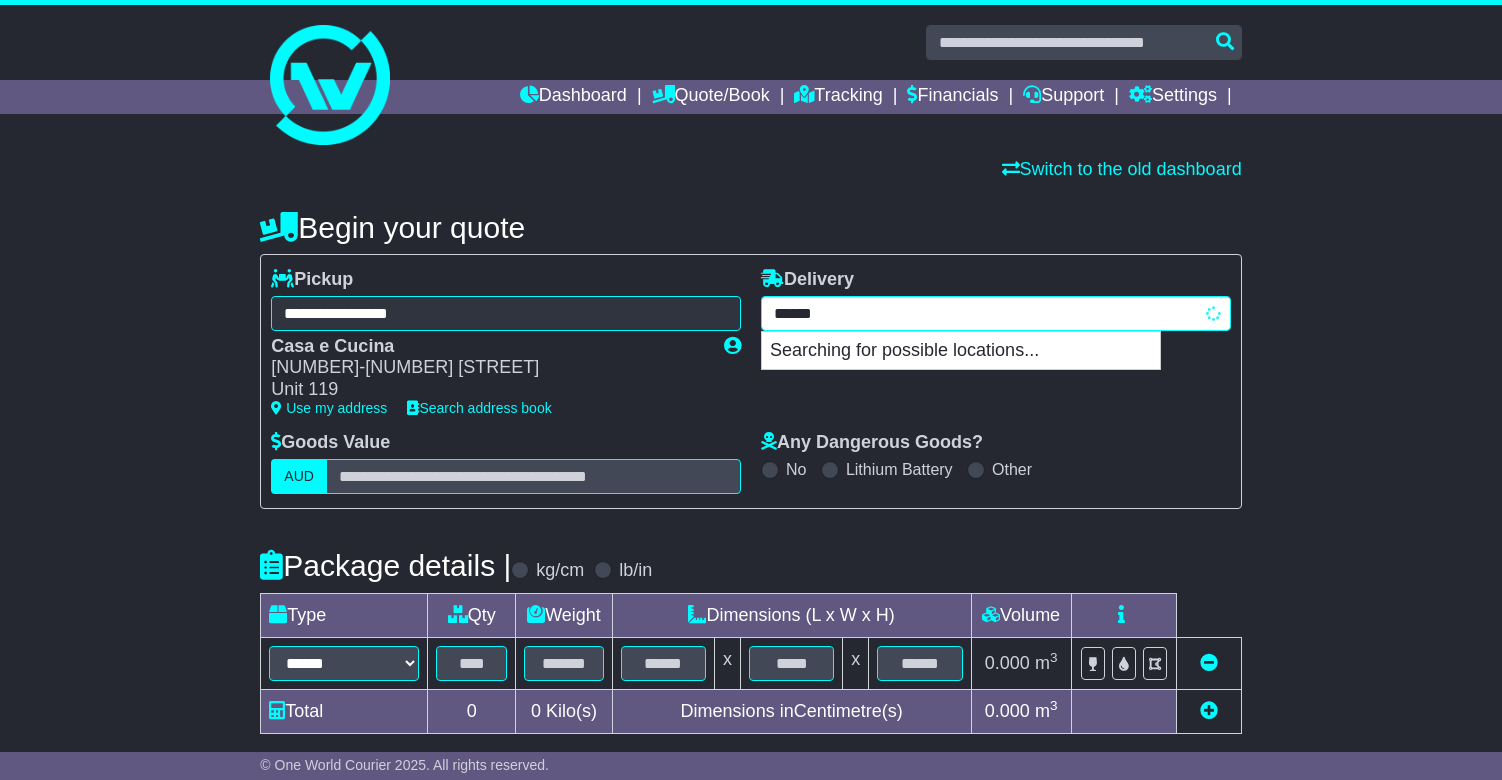 type on "*******" 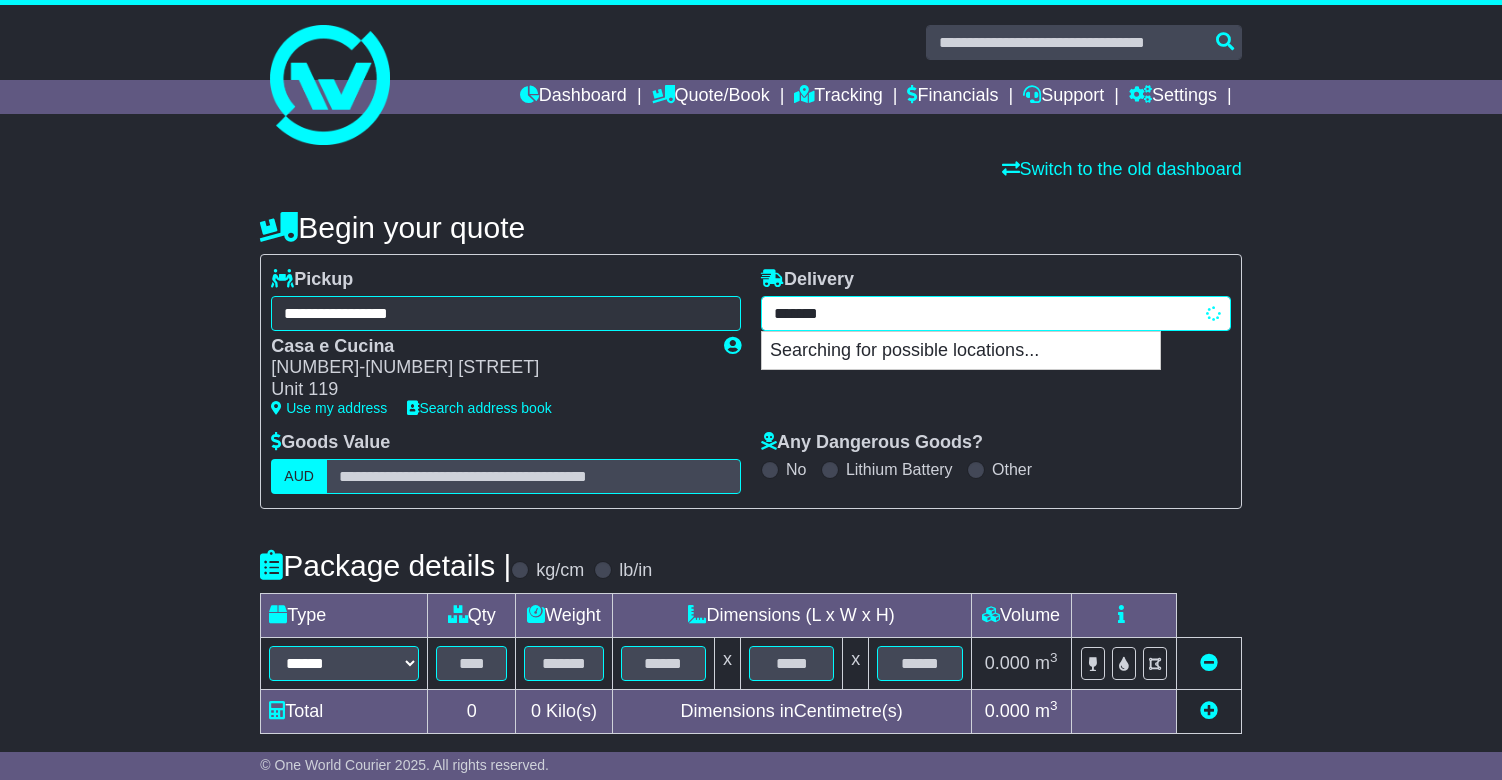 type on "*********" 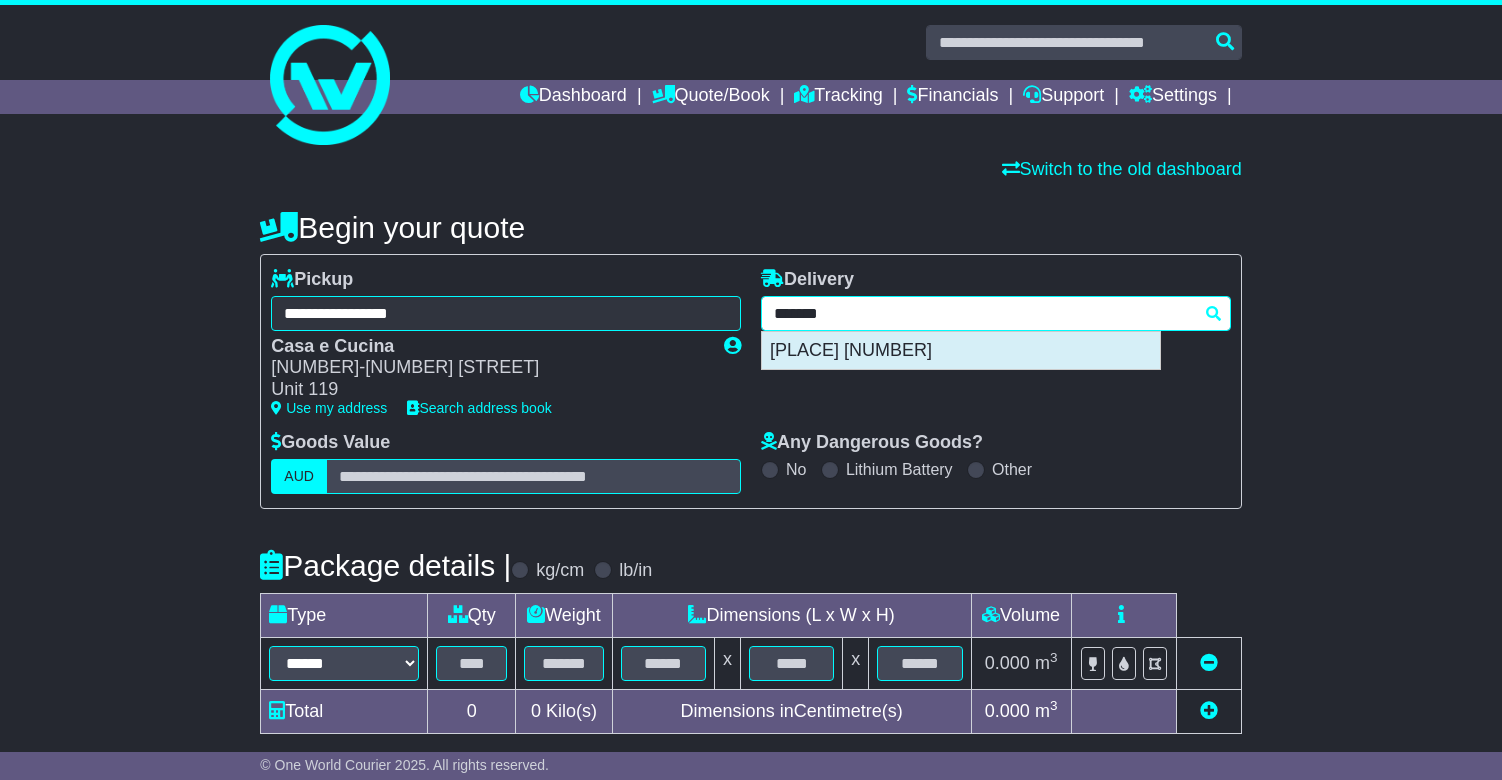 click on "GLENIFFER 2454" at bounding box center (961, 351) 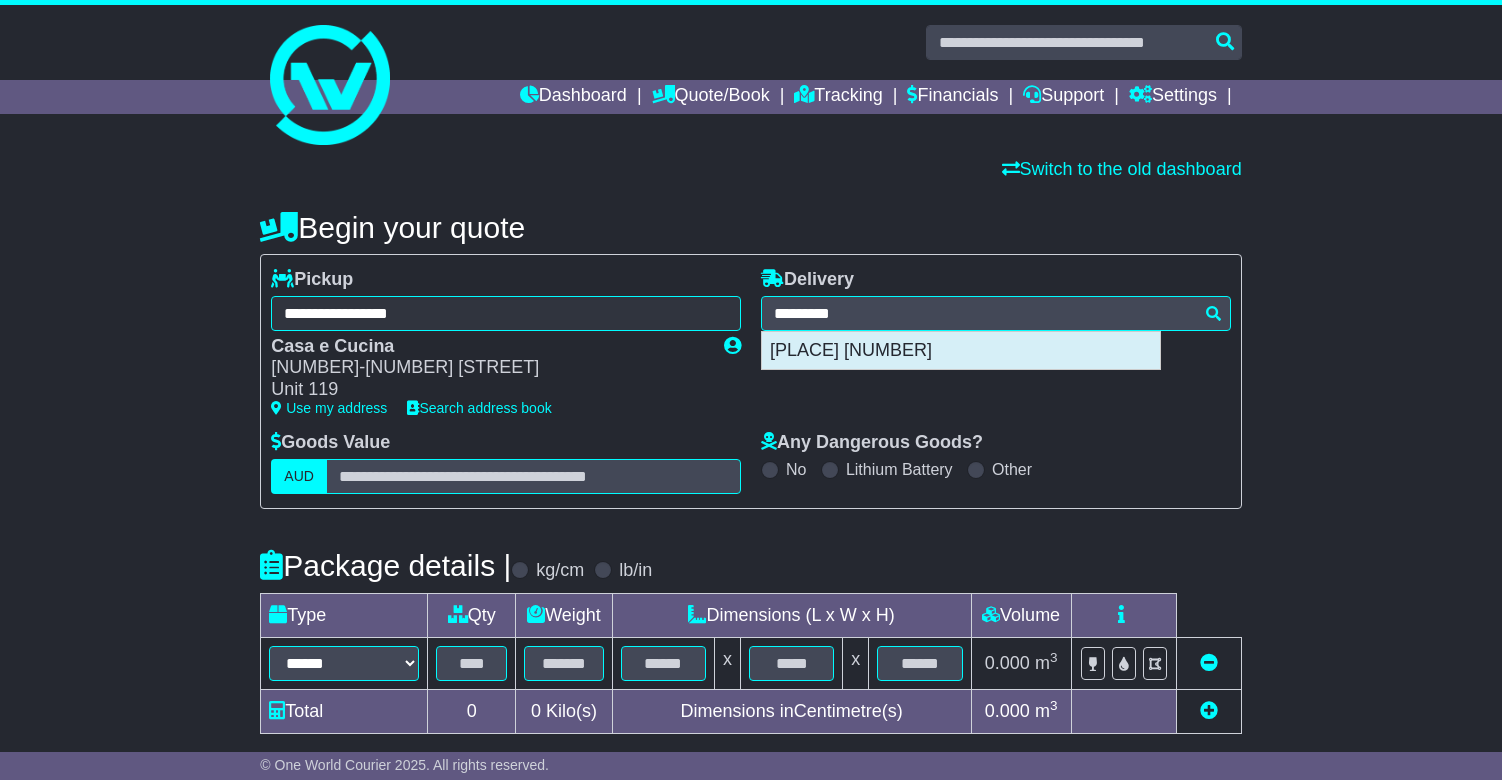 type on "**********" 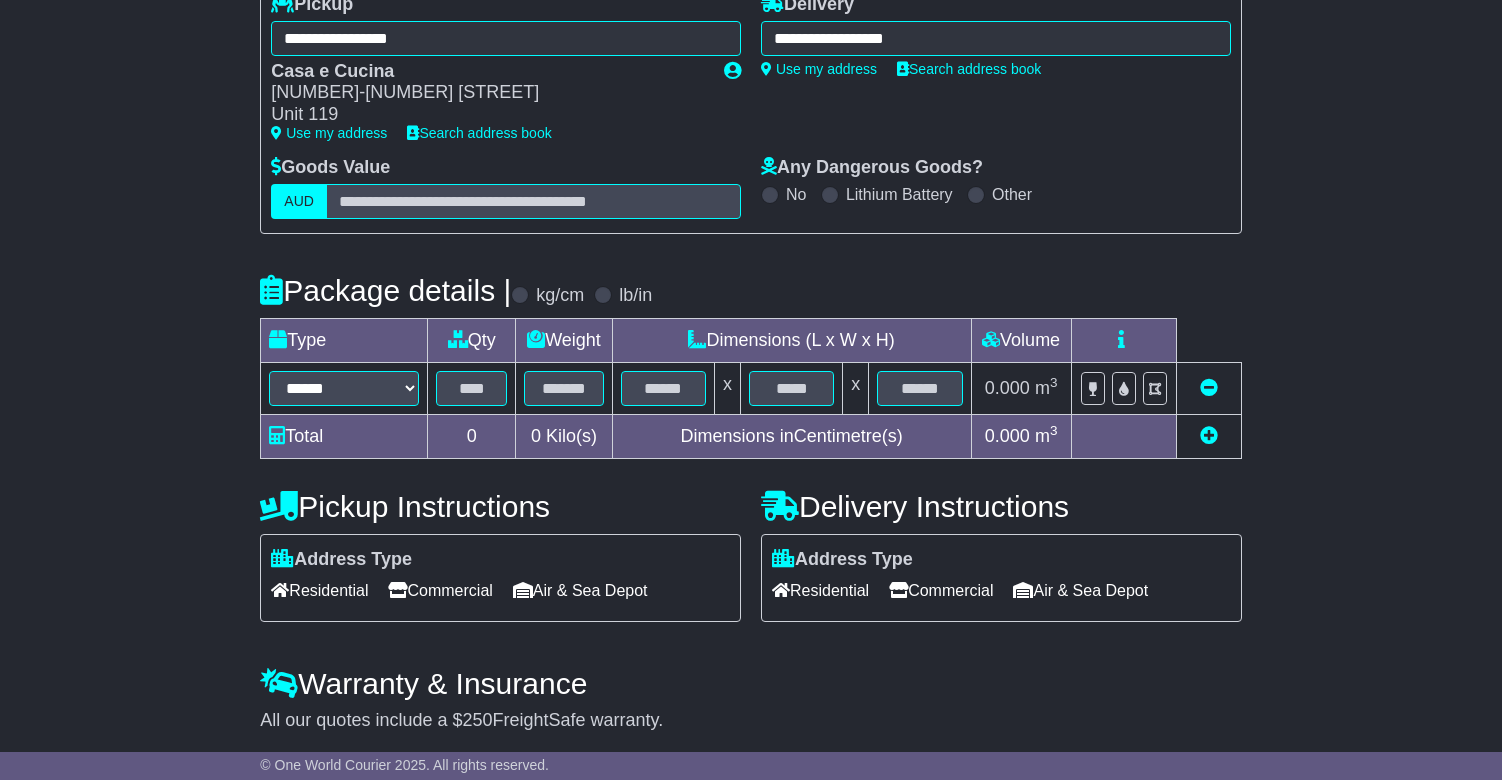 scroll, scrollTop: 310, scrollLeft: 0, axis: vertical 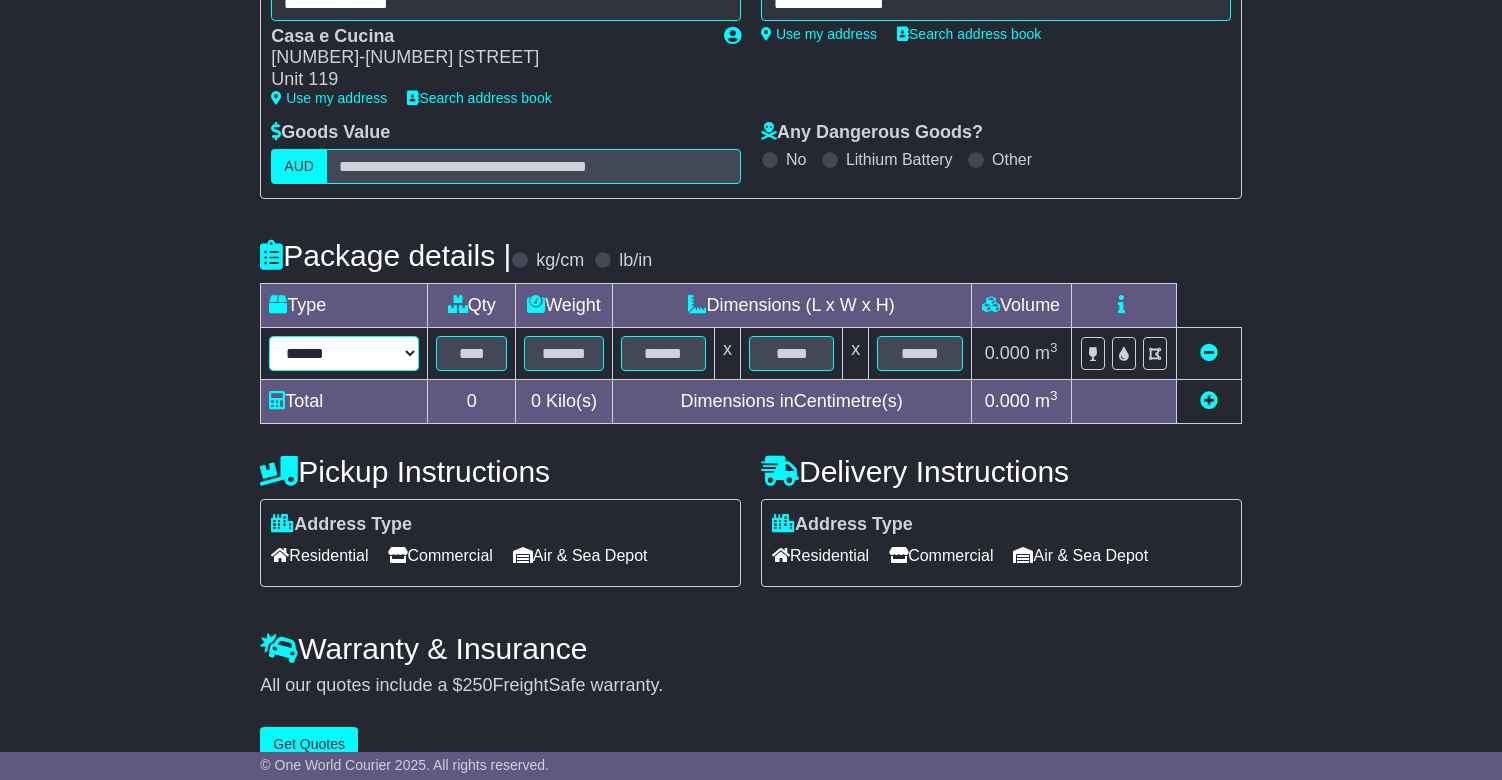 click on "****** ****** ****** *******" at bounding box center (344, 353) 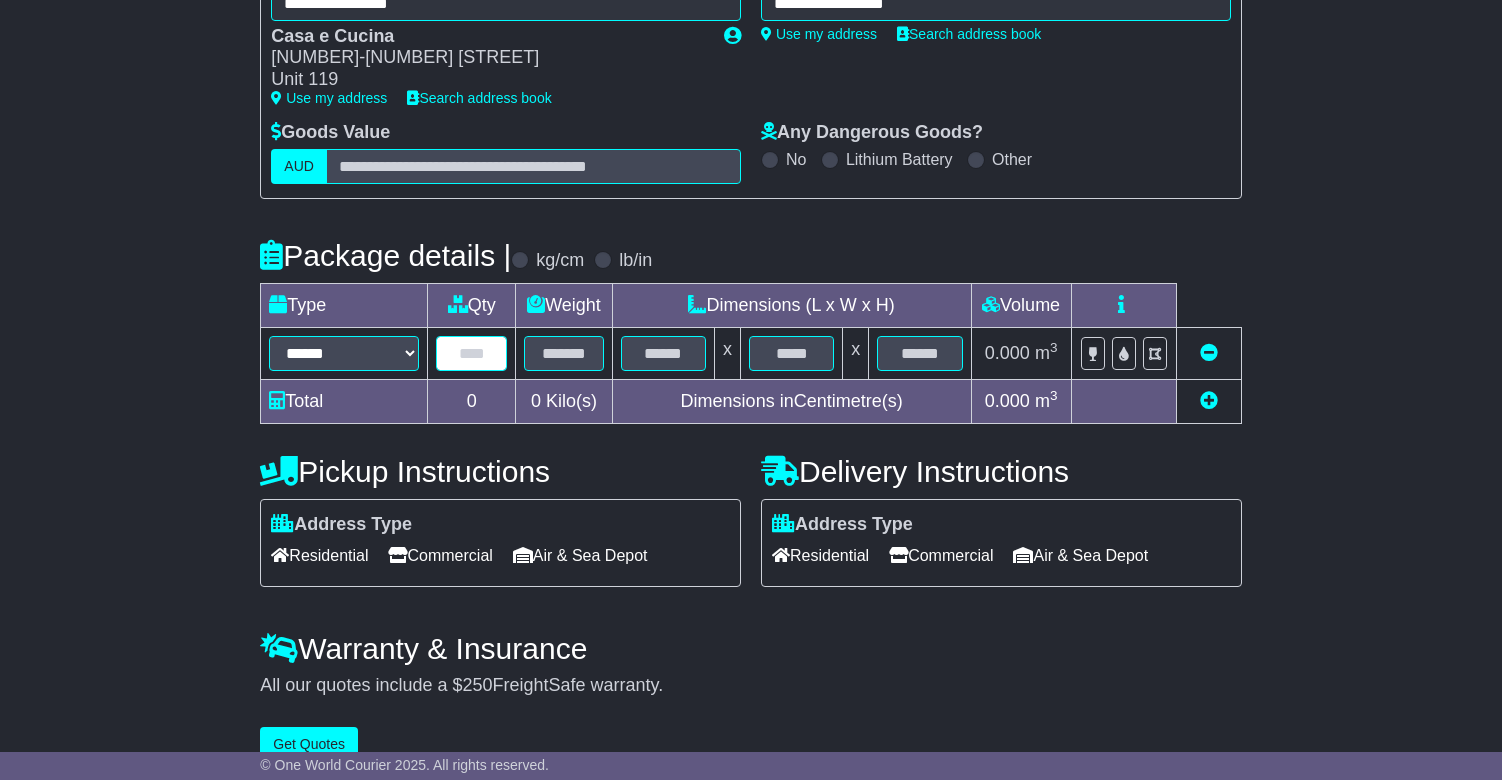 click at bounding box center (471, 353) 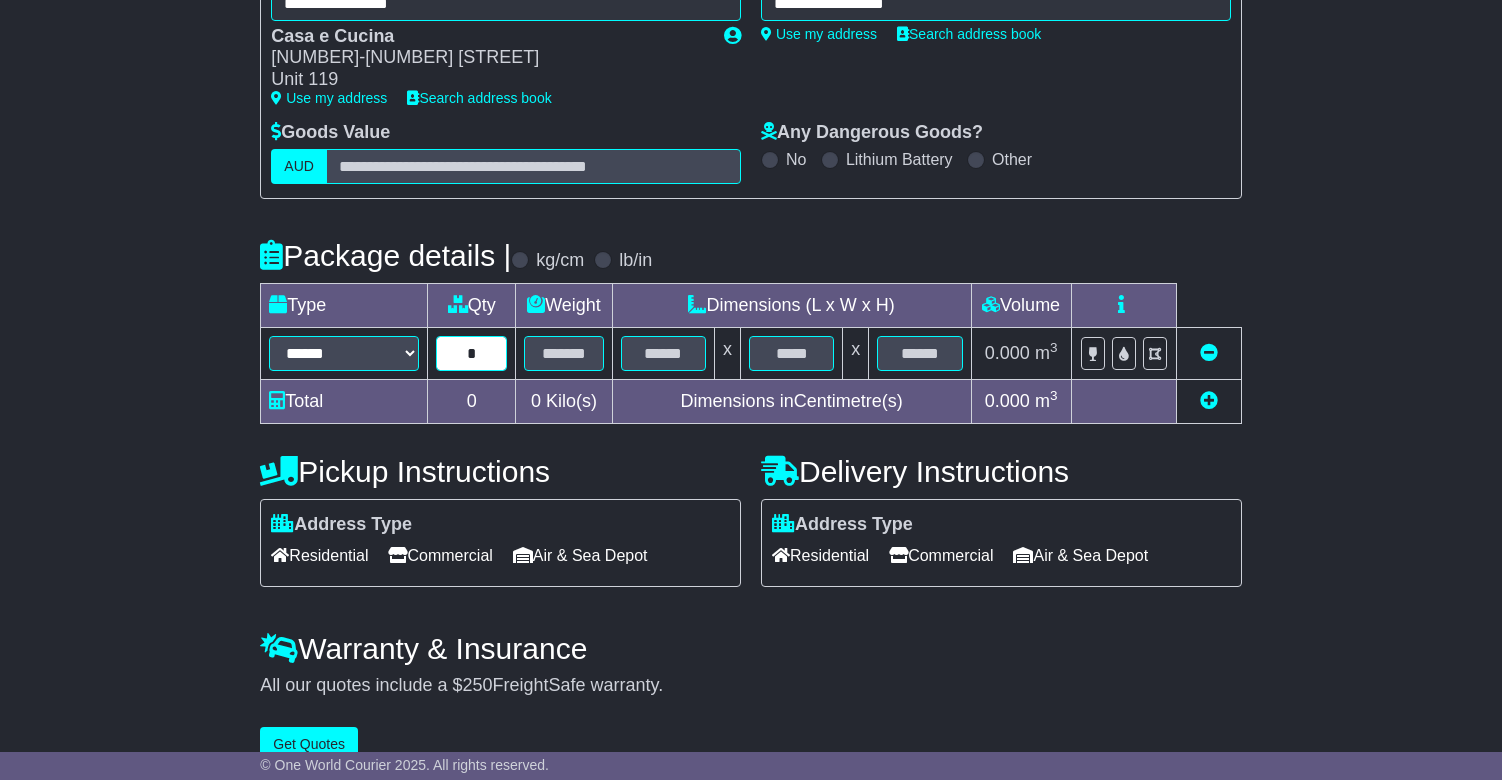 type on "*" 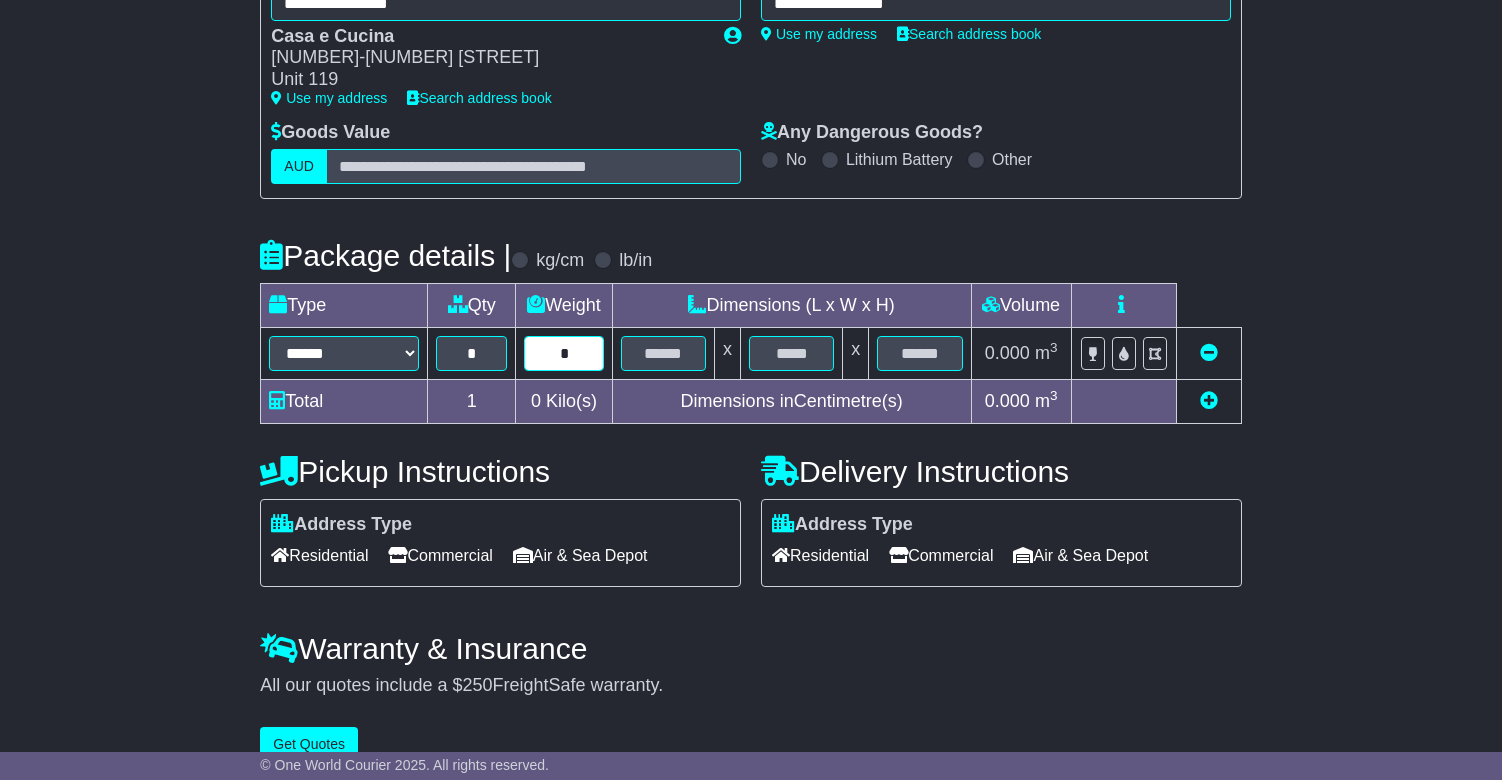 type on "*" 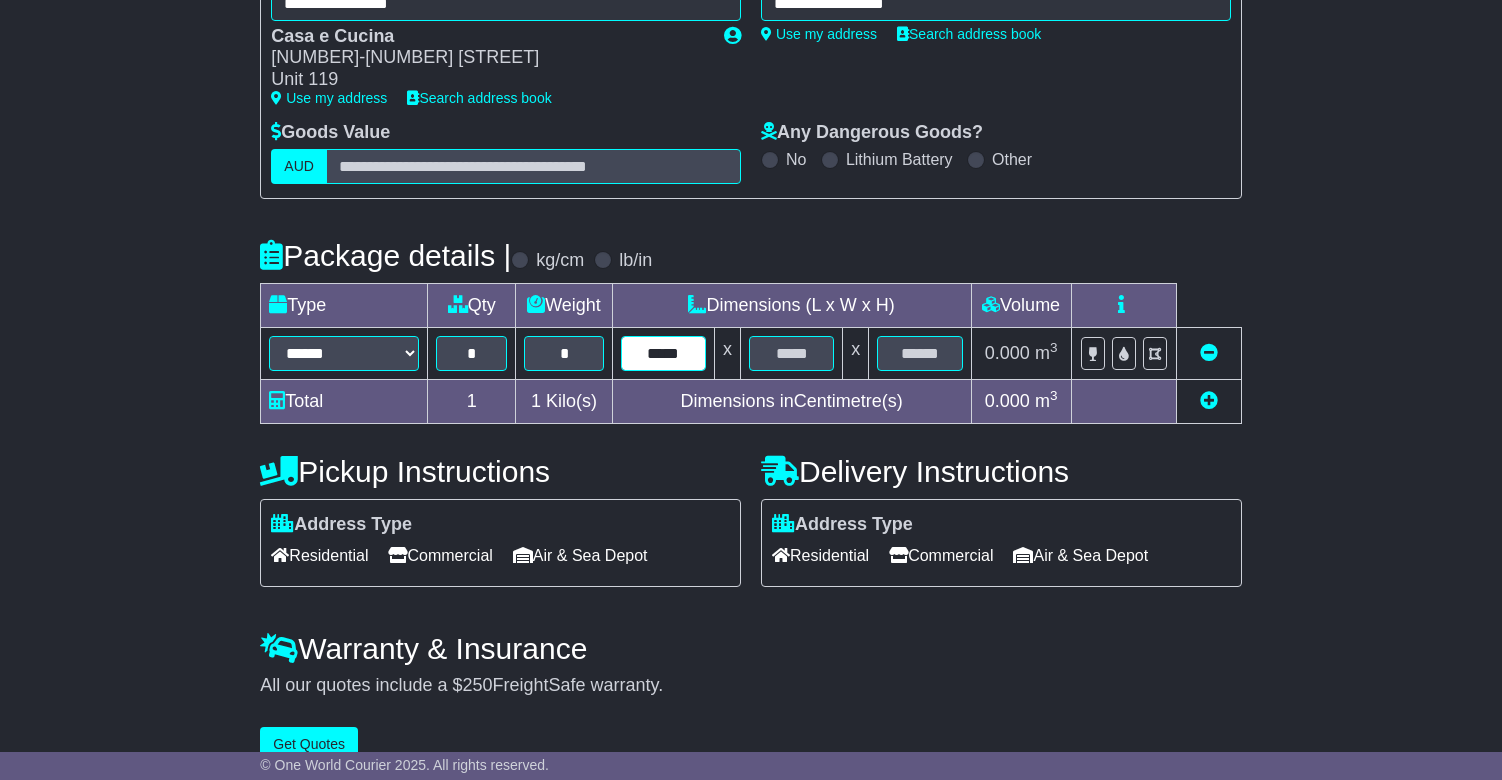 type on "*****" 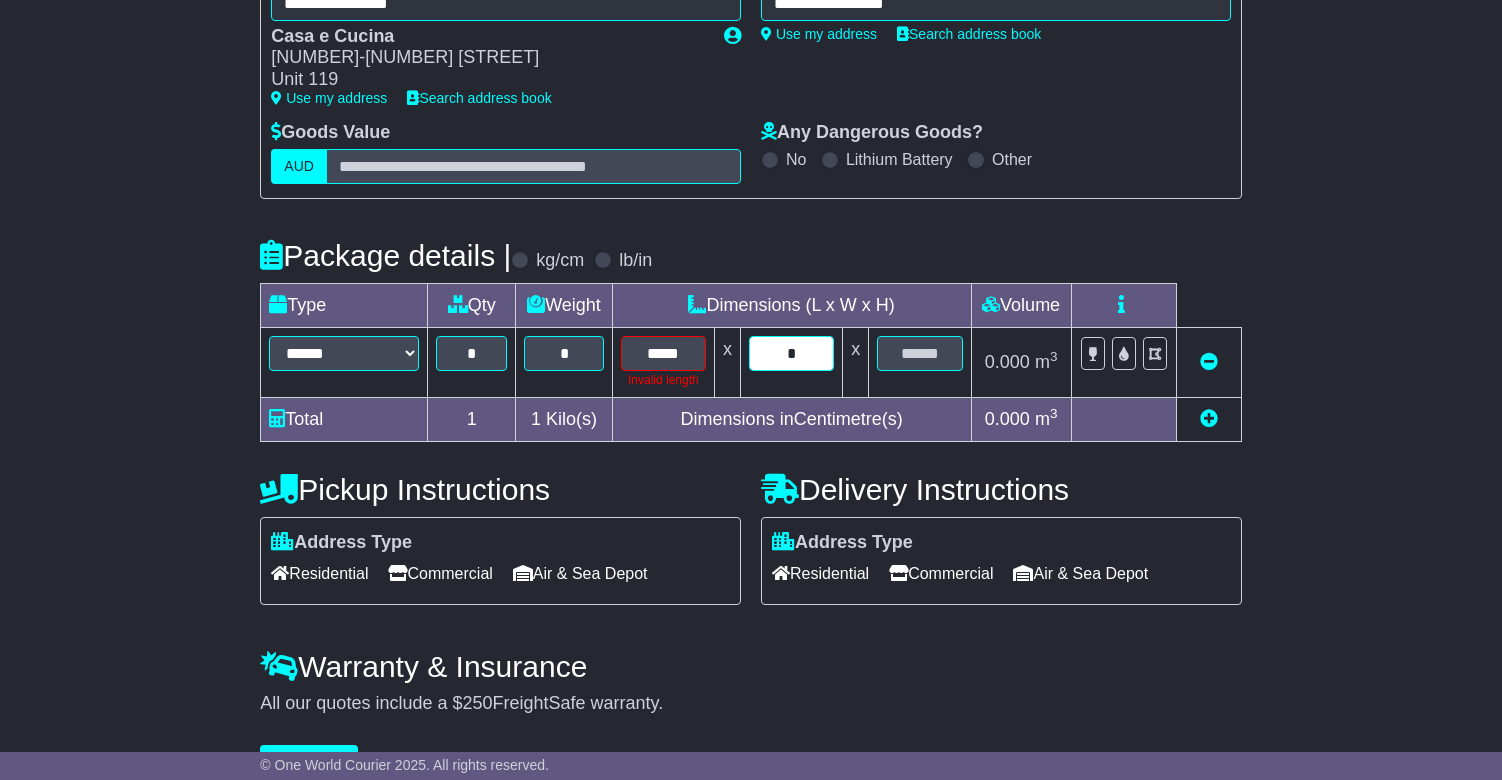 type on "*" 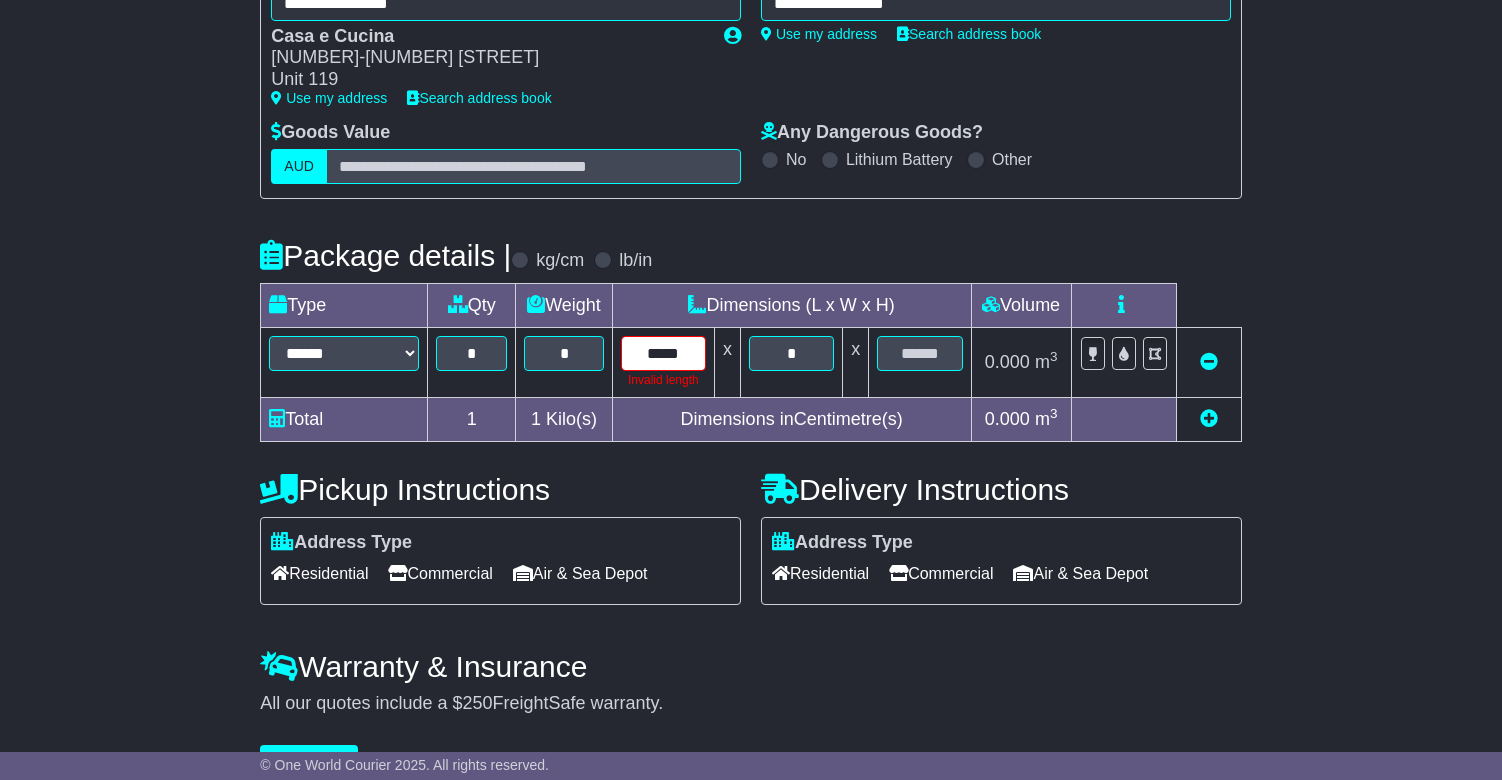 click on "*****" at bounding box center (663, 353) 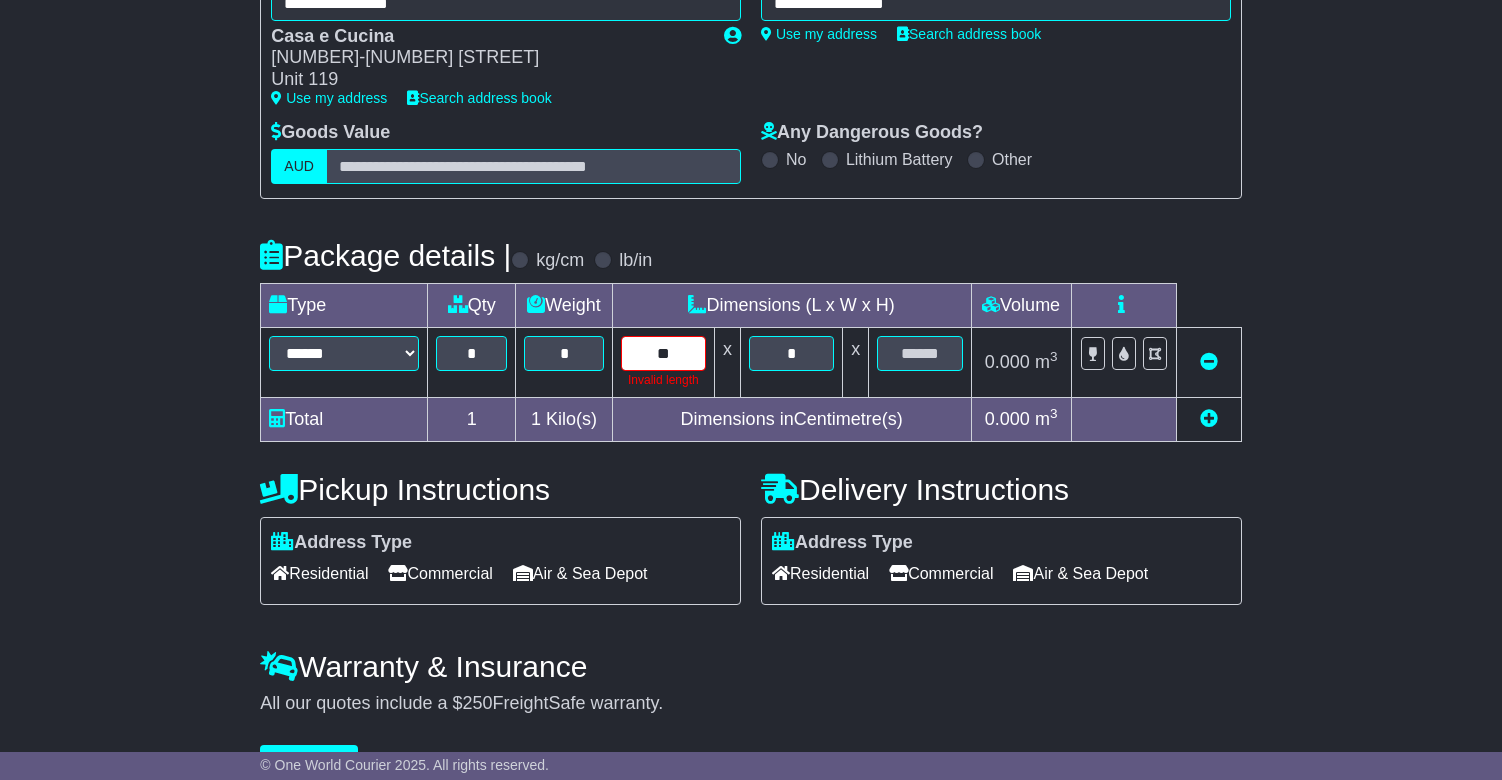 type on "**" 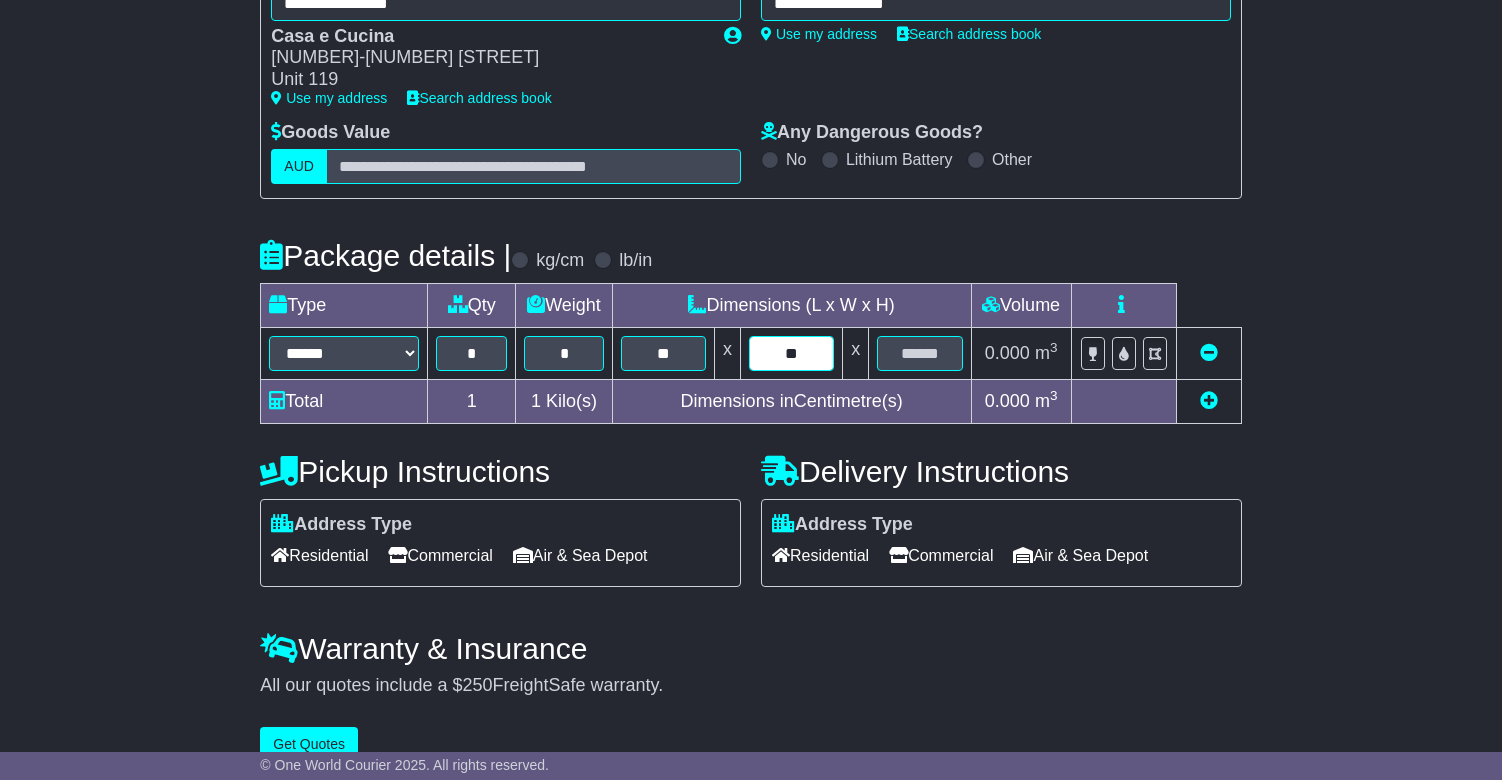 type on "**" 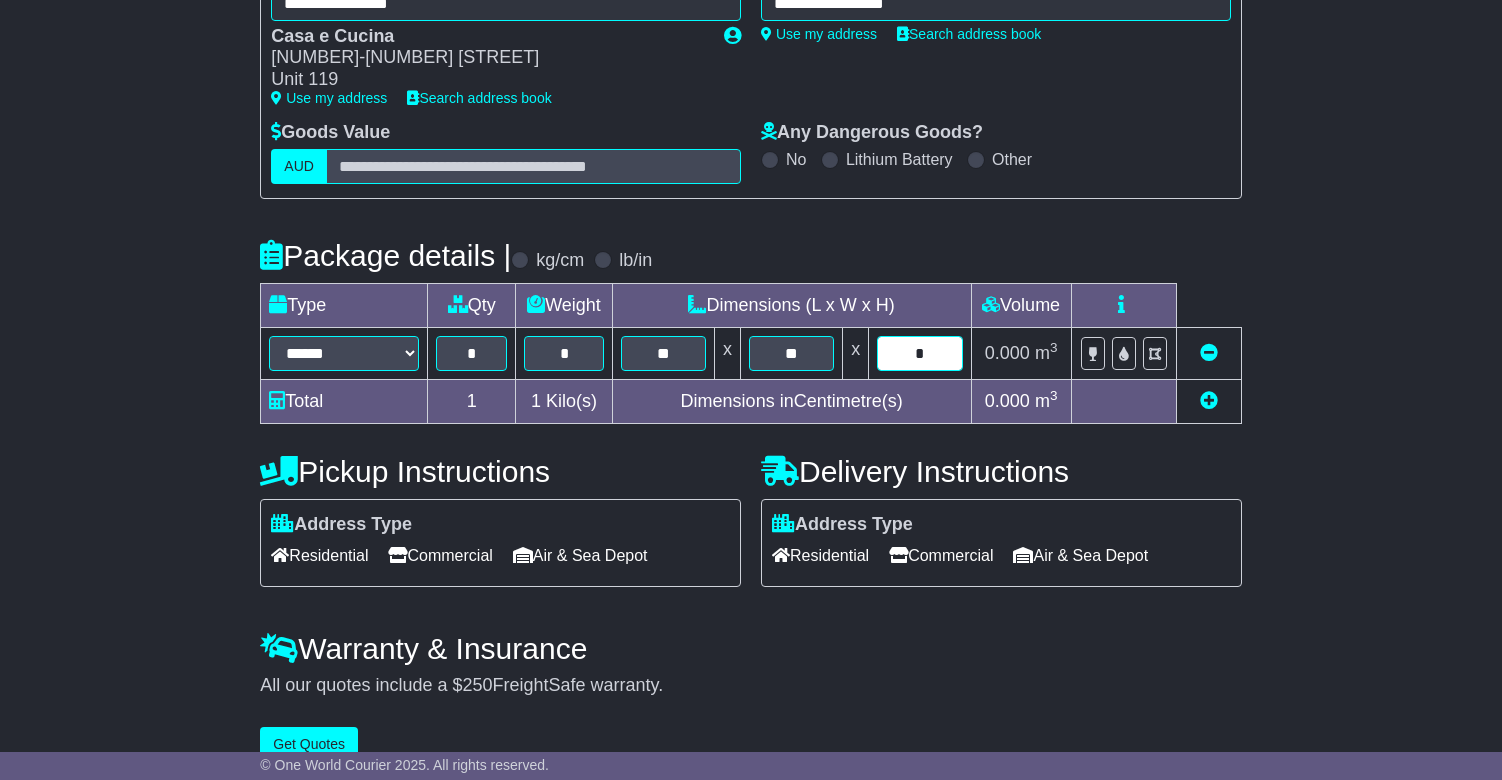 type on "*" 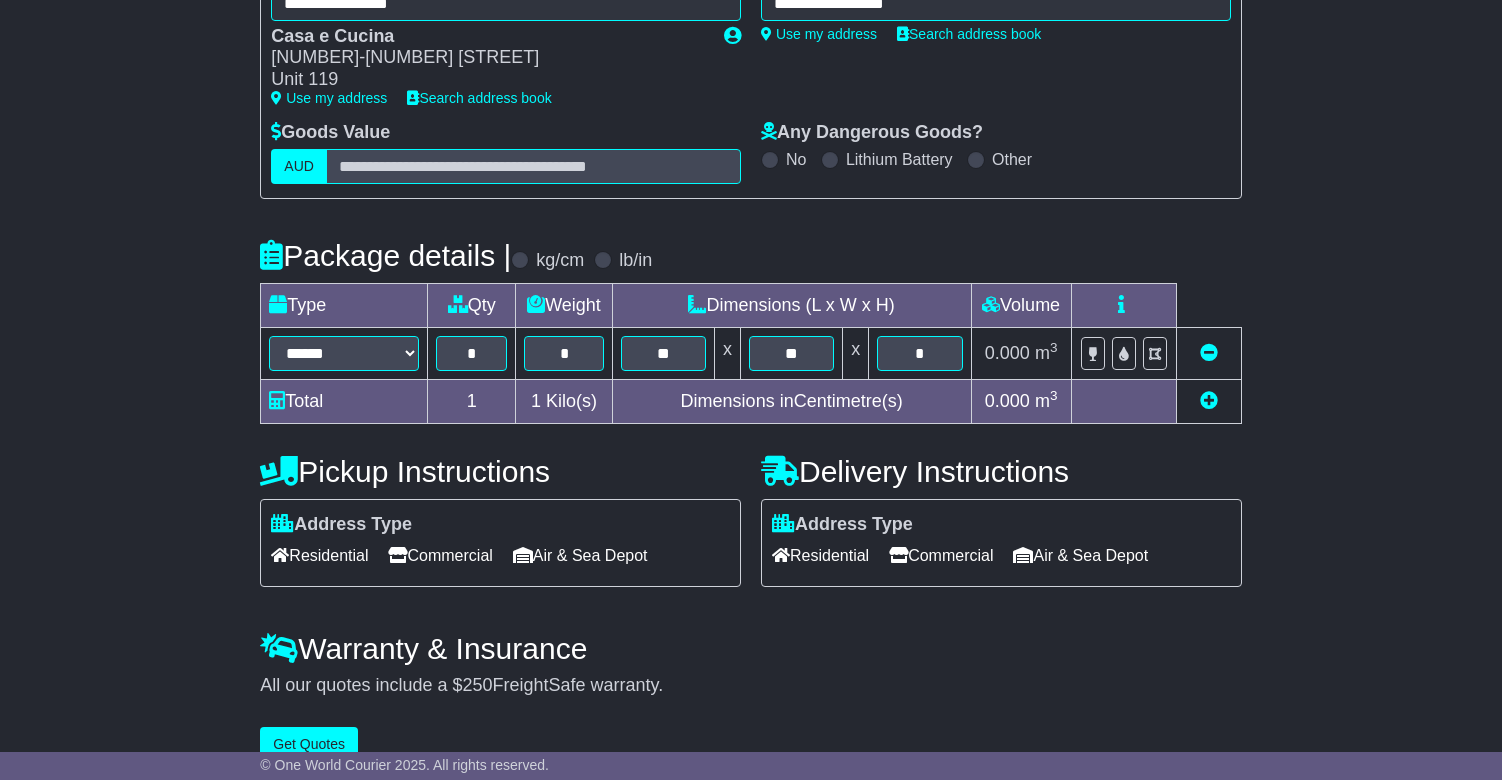click on "Residential" at bounding box center [820, 555] 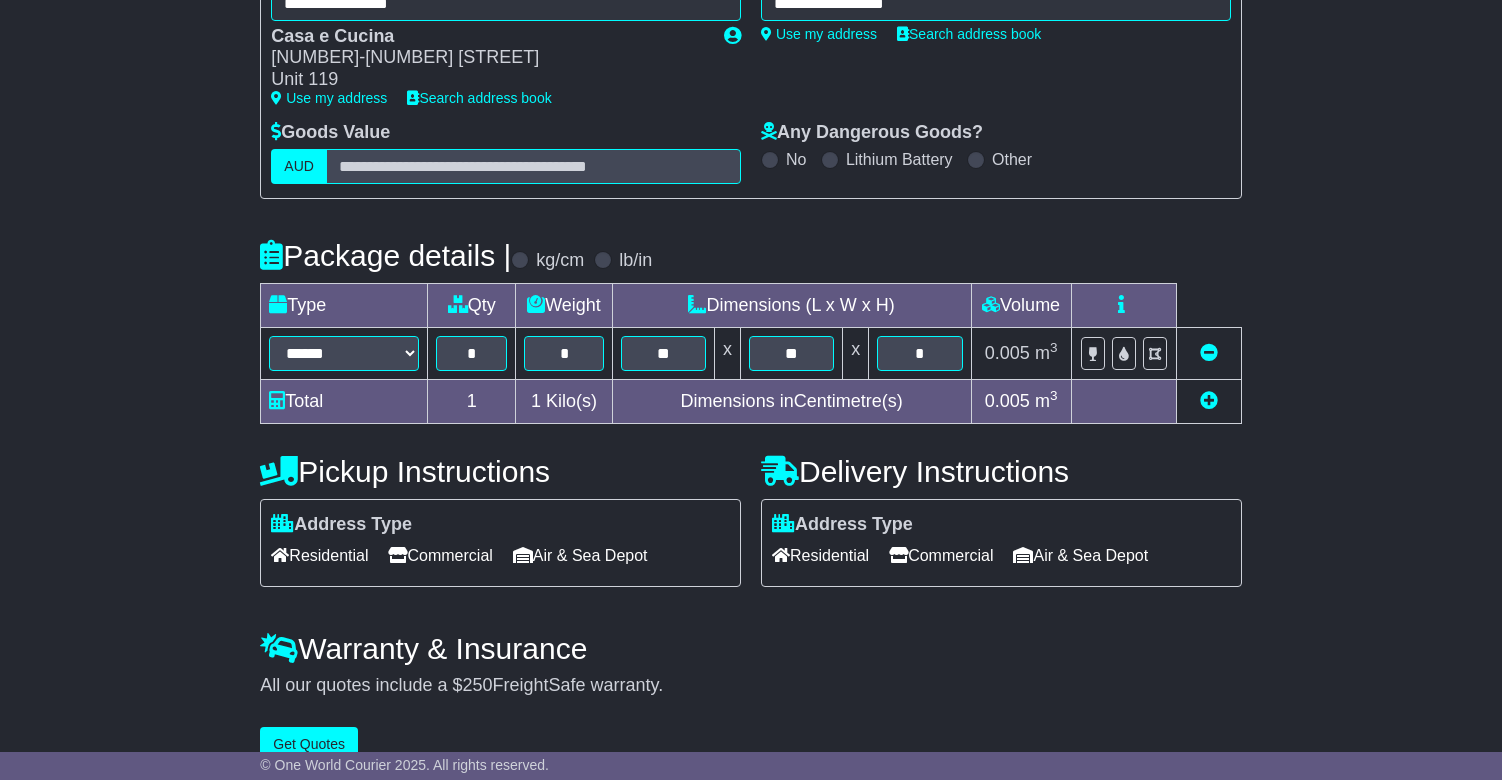 click on "Get Quotes" at bounding box center [309, 744] 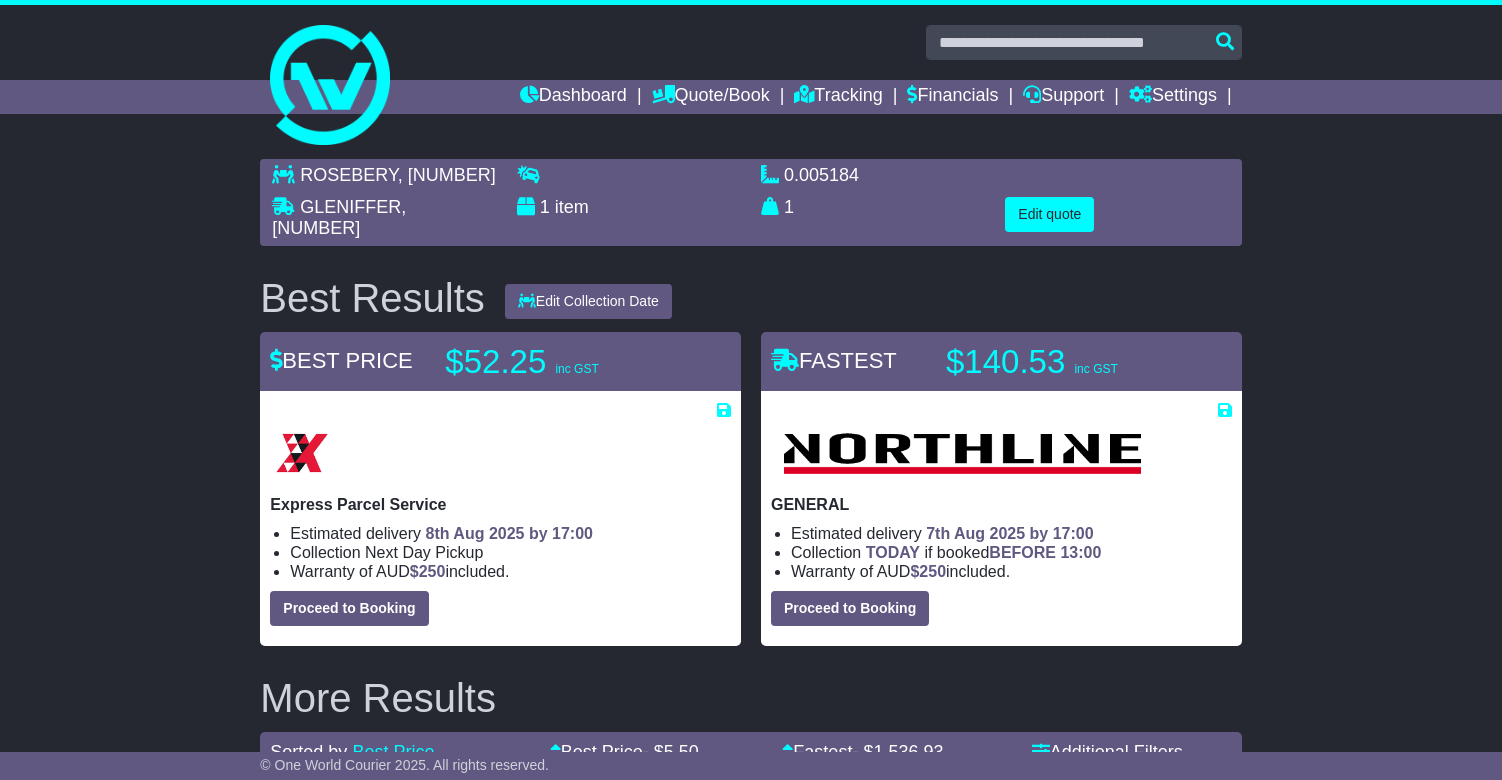 scroll, scrollTop: 0, scrollLeft: 0, axis: both 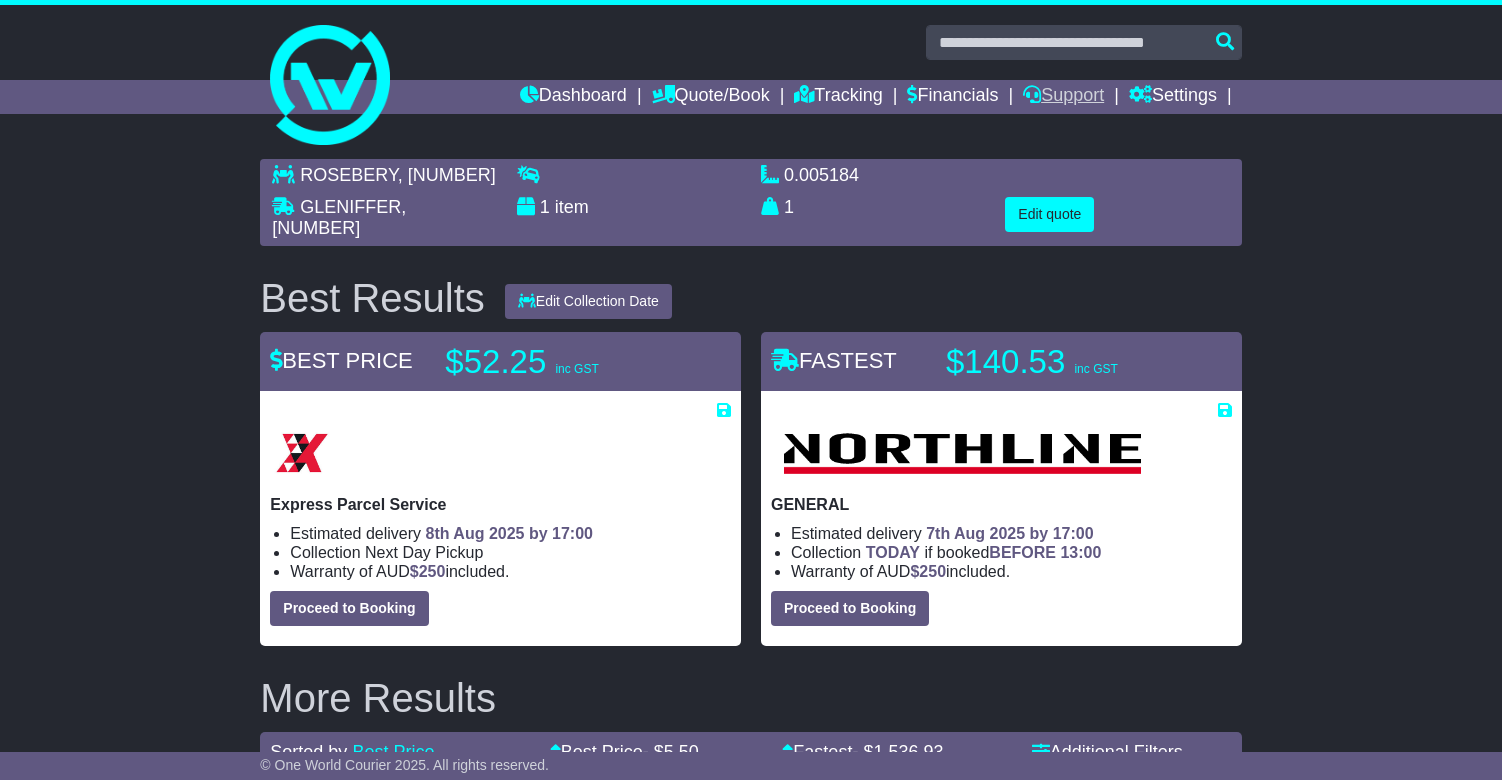click on "Support" at bounding box center [1063, 97] 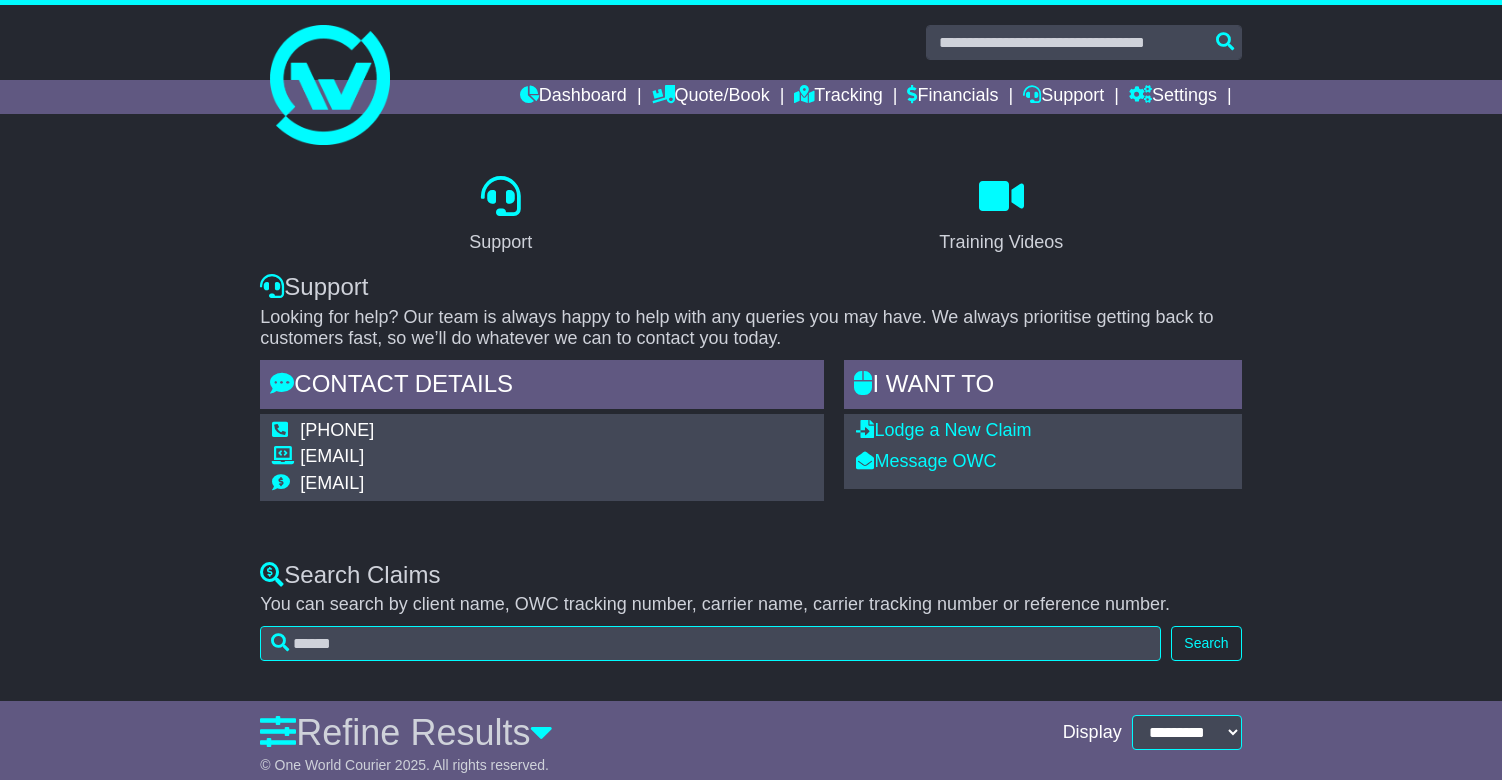 scroll, scrollTop: 0, scrollLeft: 0, axis: both 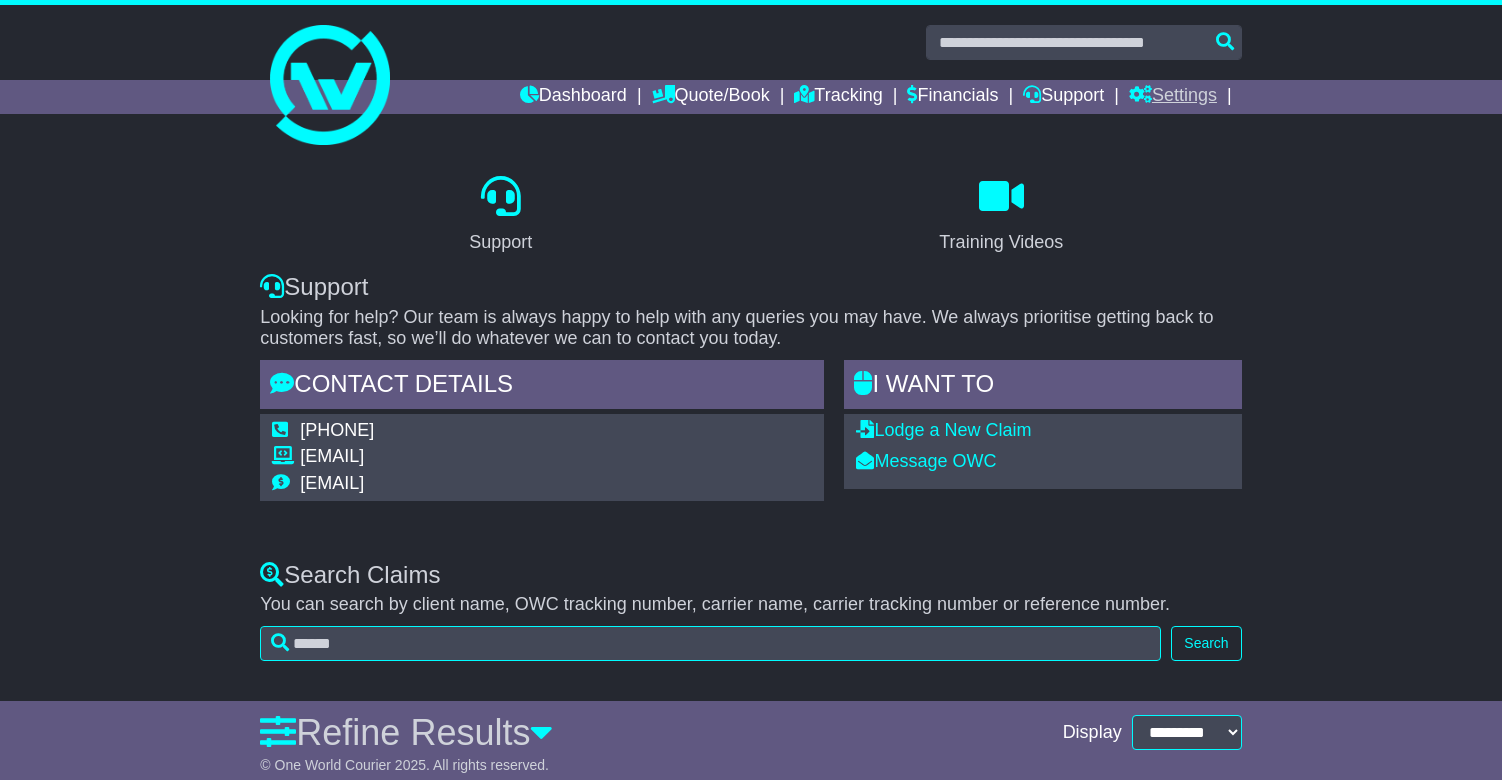 click on "Settings" at bounding box center (1173, 97) 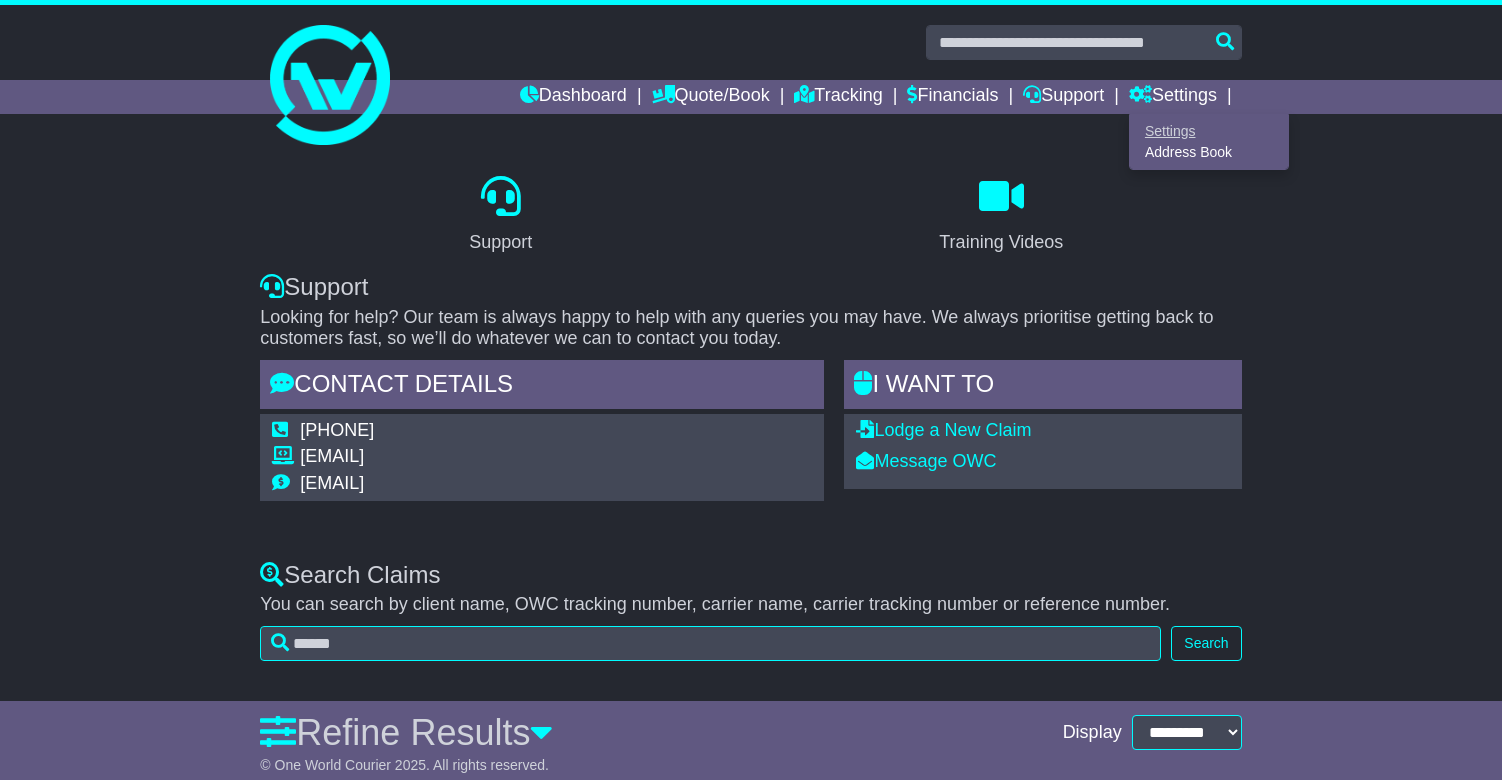 click on "Settings" at bounding box center (1209, 131) 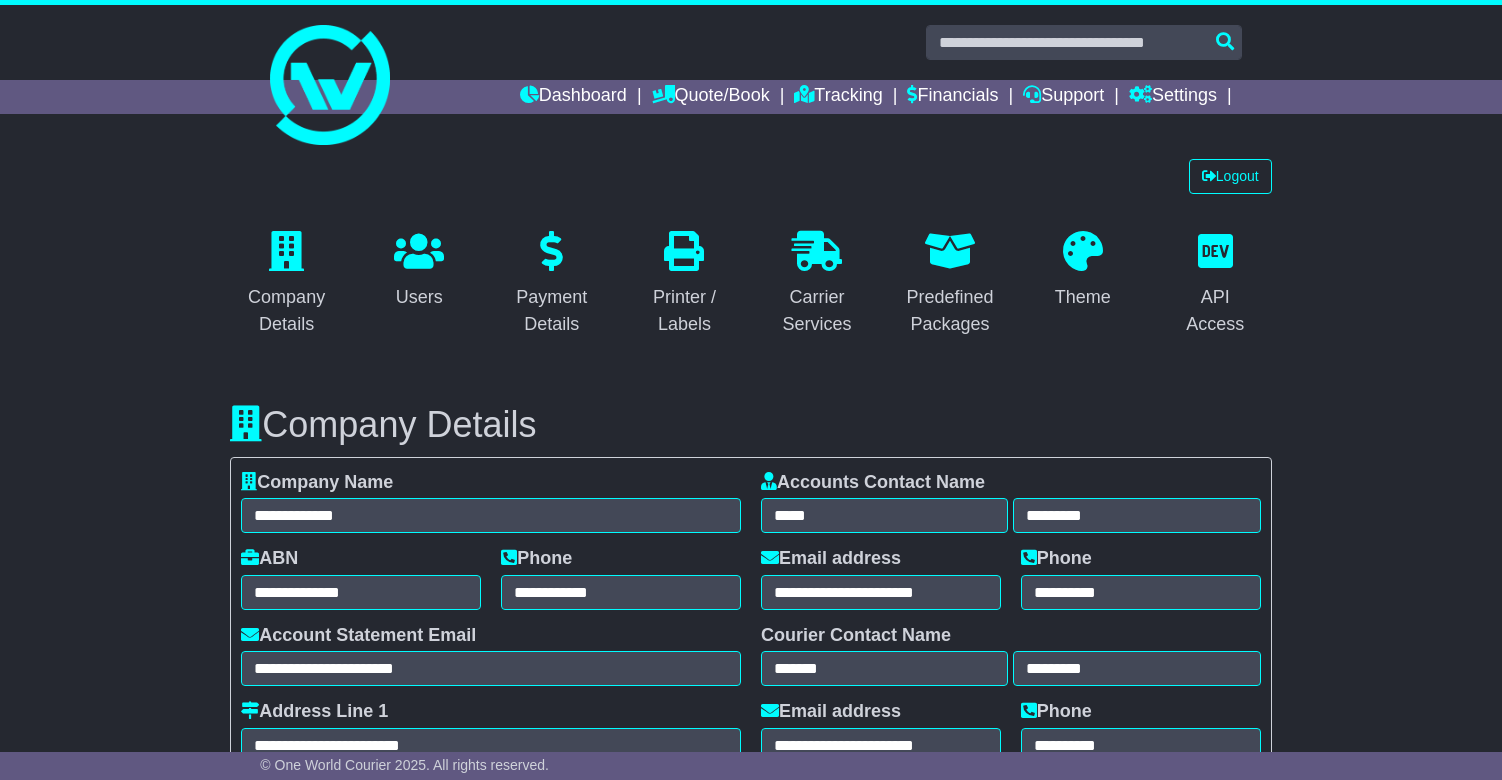 select on "**********" 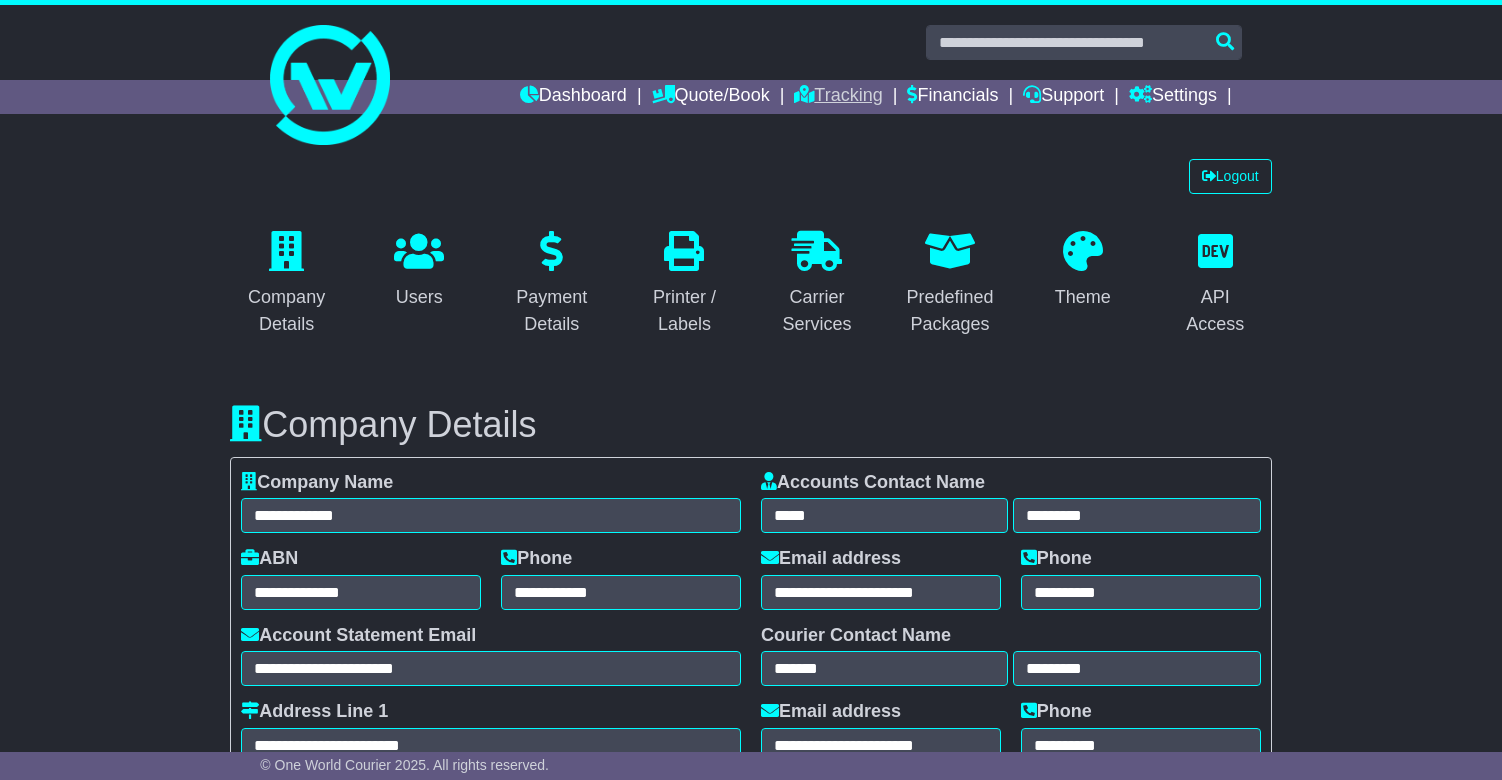 click on "Tracking" at bounding box center (838, 97) 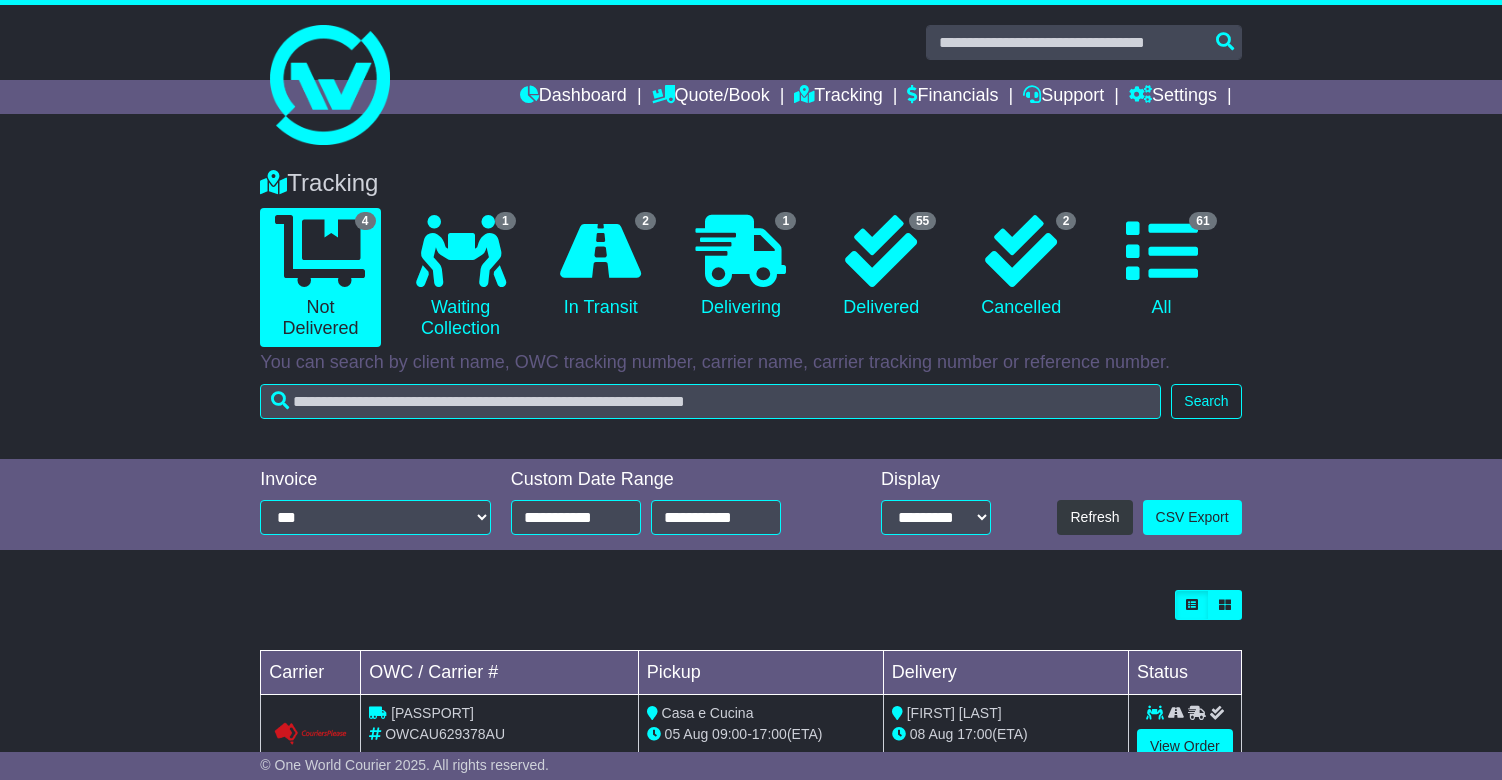 scroll, scrollTop: 0, scrollLeft: 0, axis: both 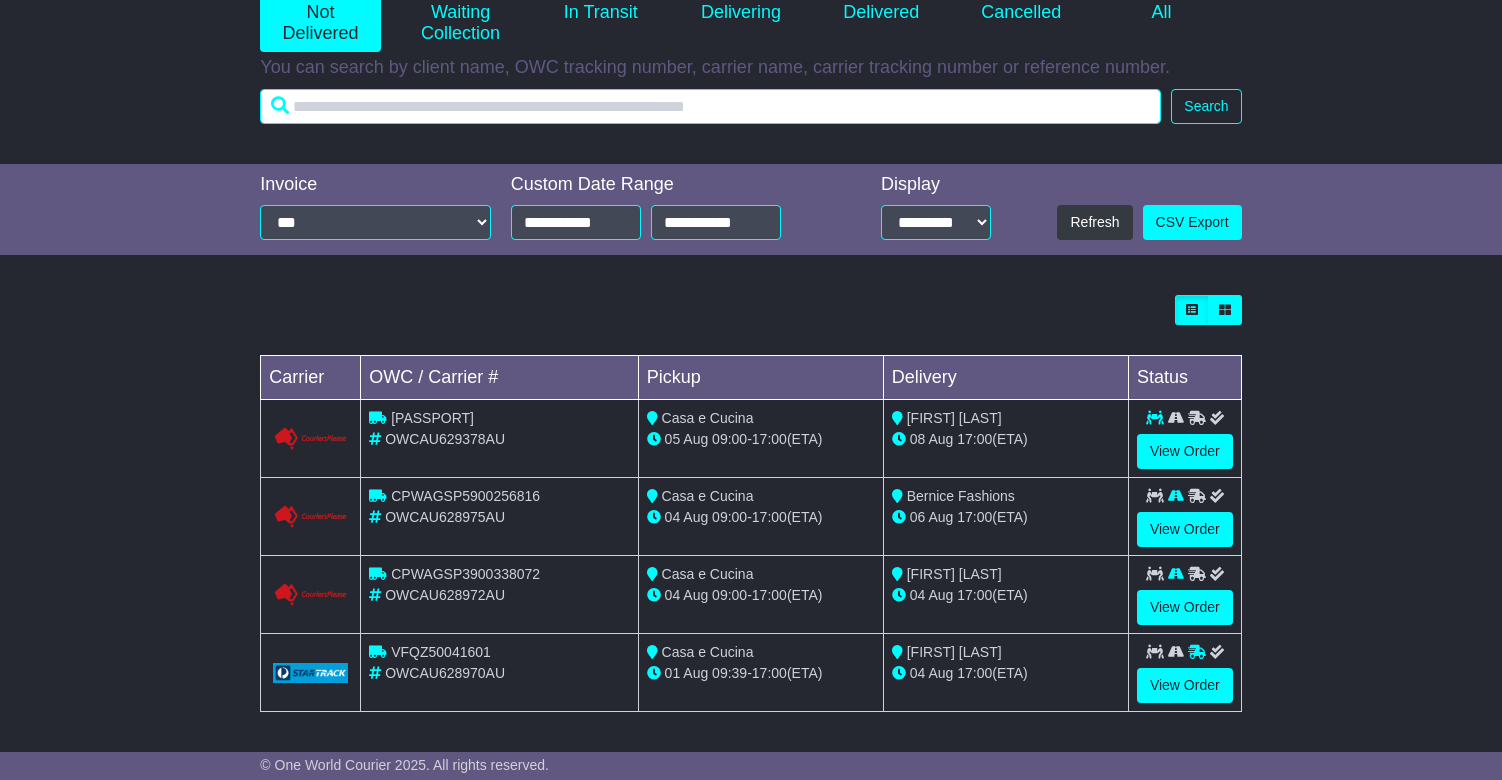 click at bounding box center [710, 106] 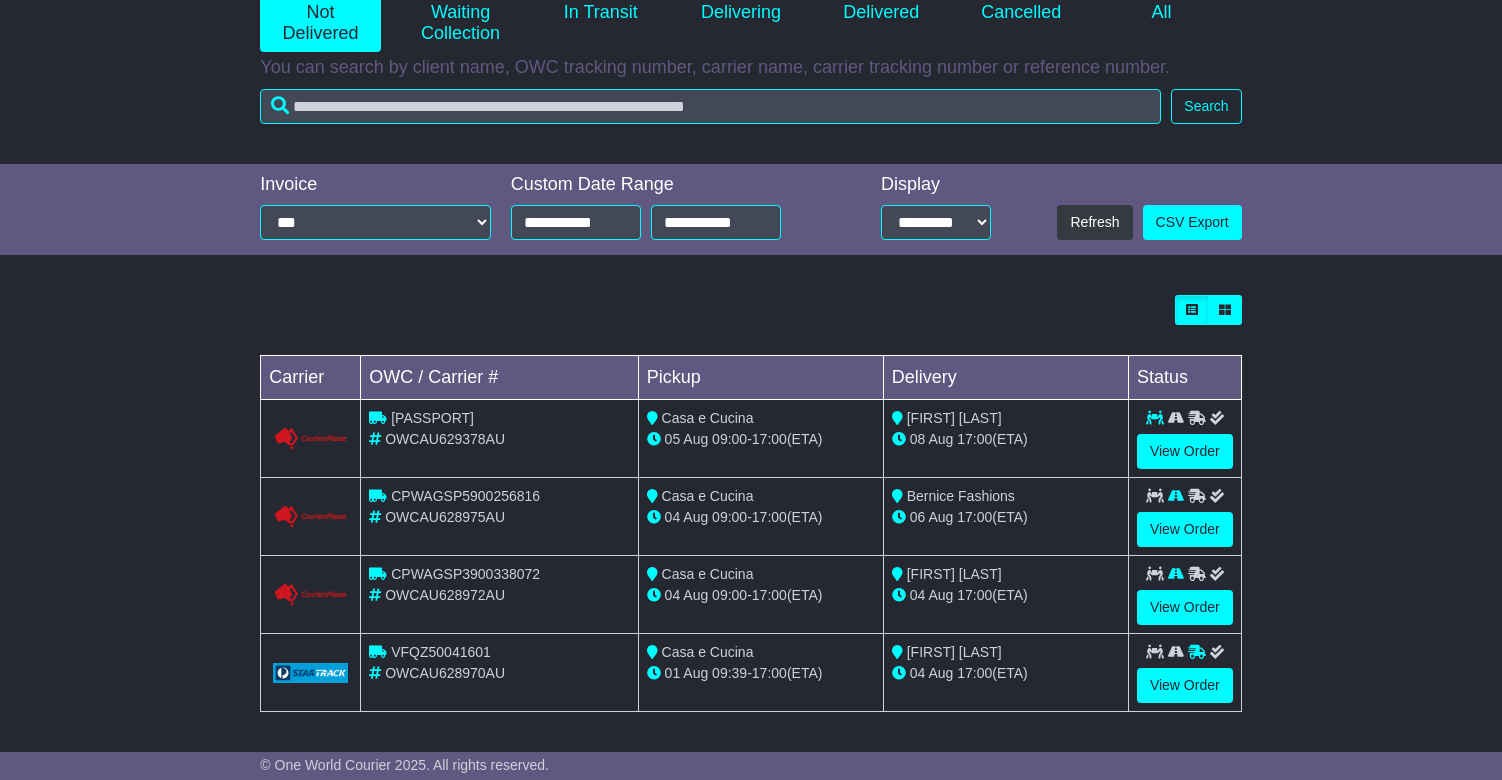 click on "You can search by client name, OWC tracking number, carrier name, carrier tracking number or reference number." at bounding box center (750, 68) 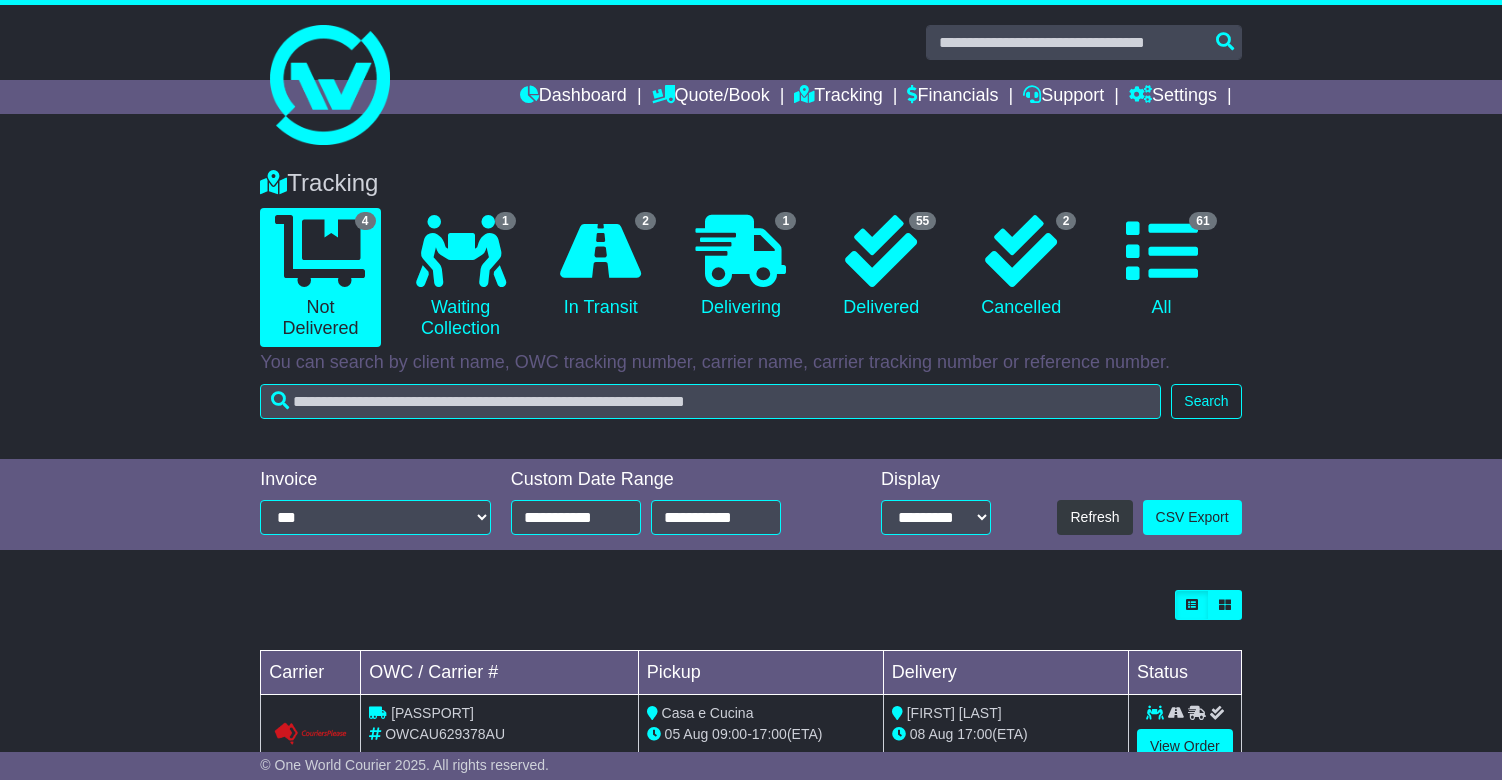 scroll, scrollTop: 0, scrollLeft: 0, axis: both 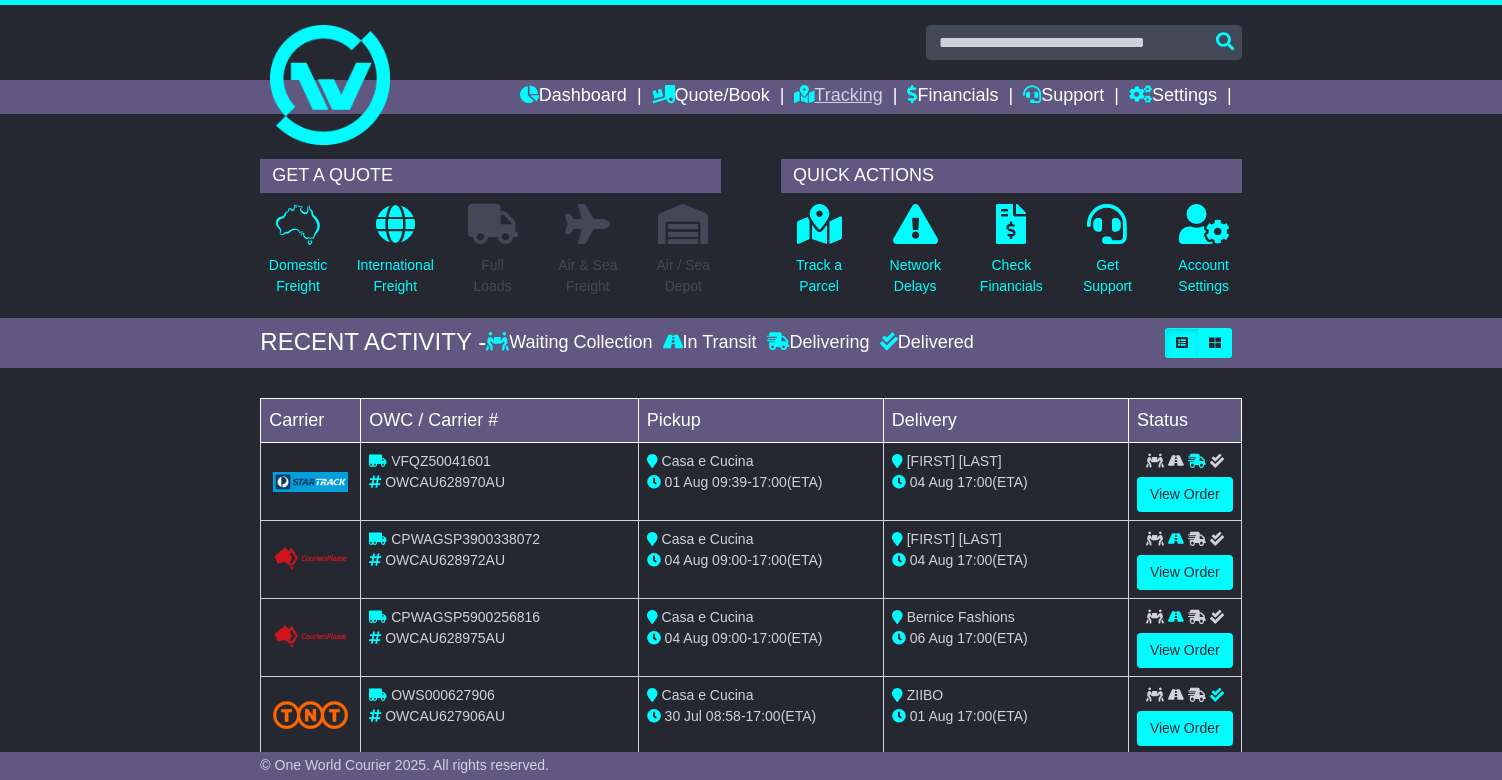 click on "Tracking" at bounding box center [838, 97] 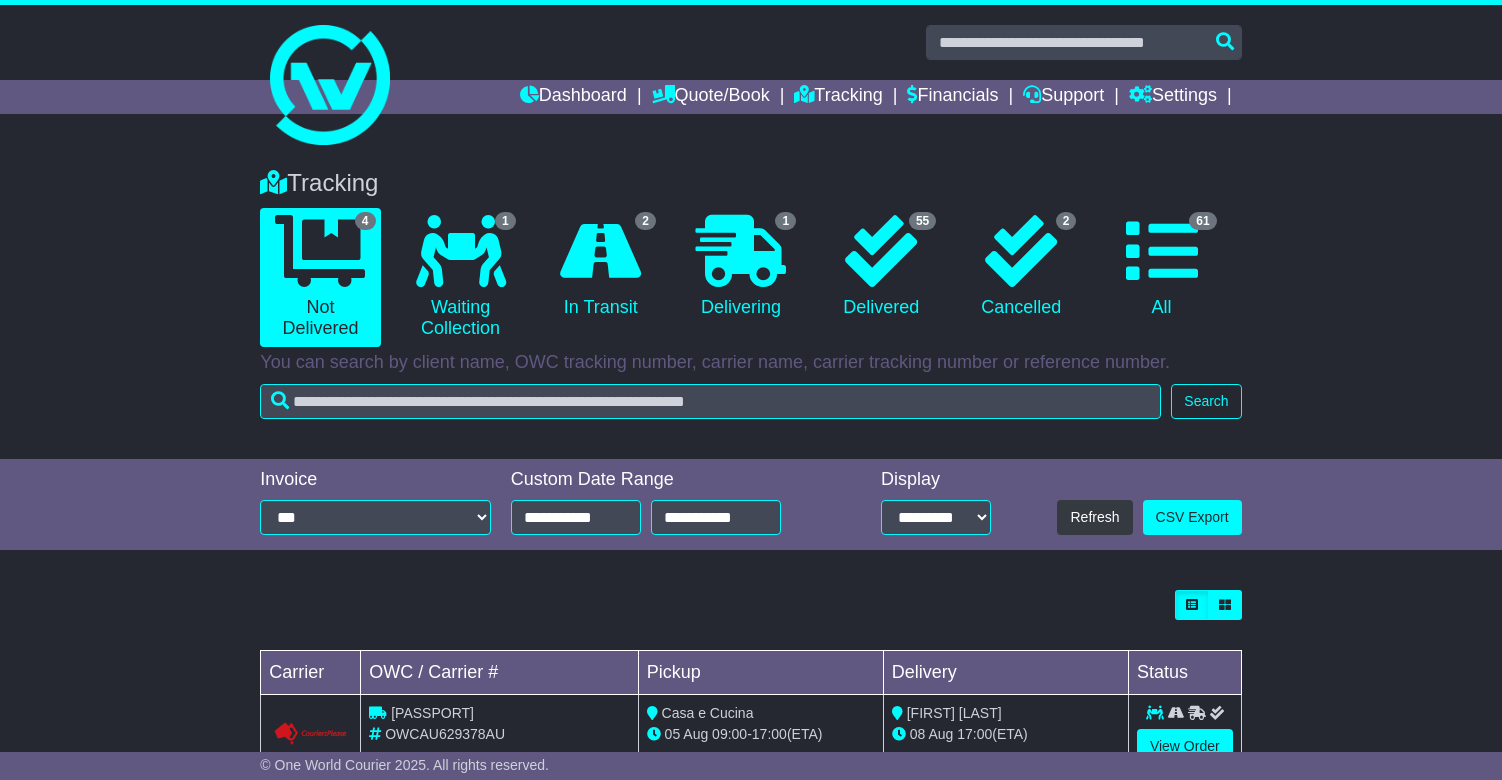 scroll, scrollTop: 0, scrollLeft: 0, axis: both 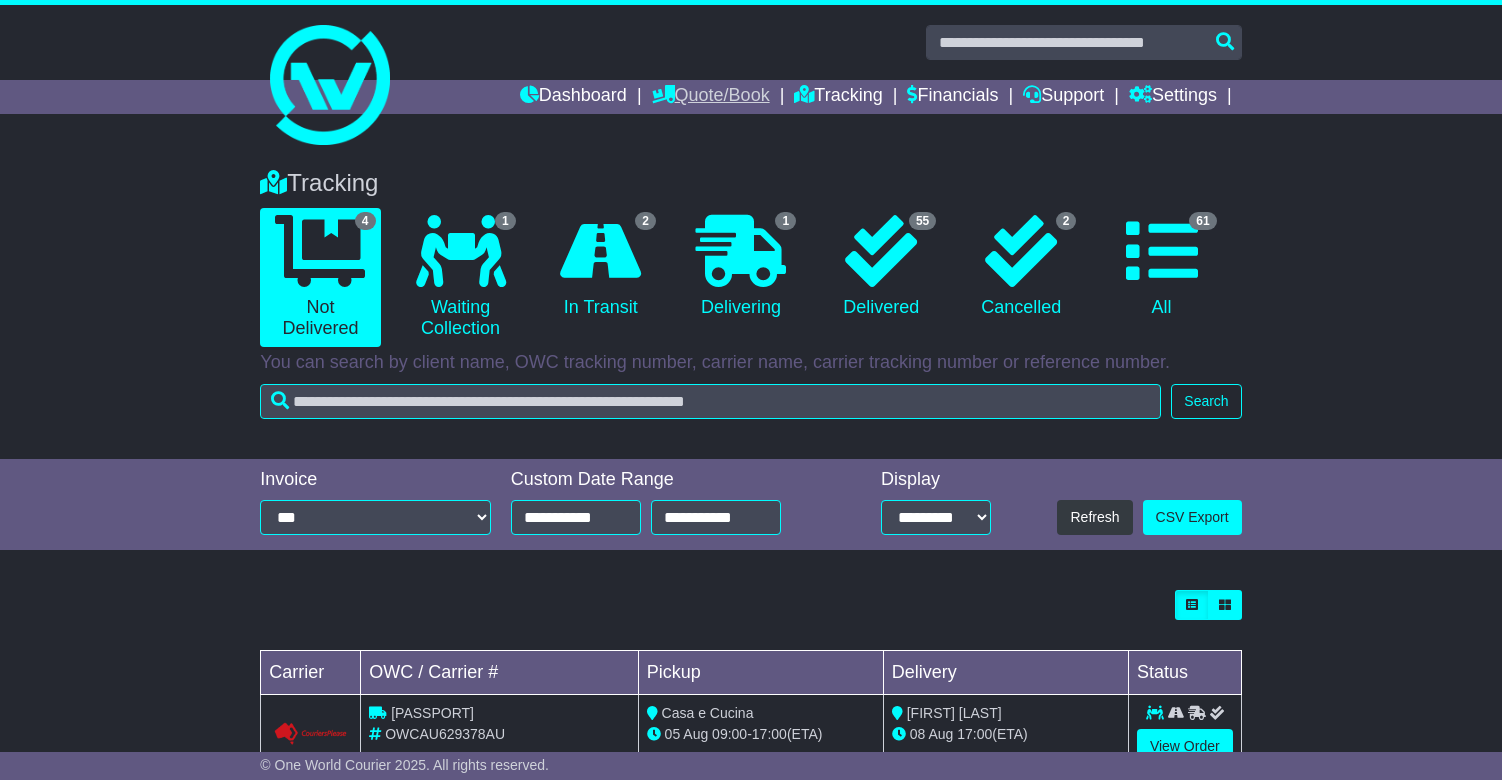 click on "Quote/Book" at bounding box center (711, 97) 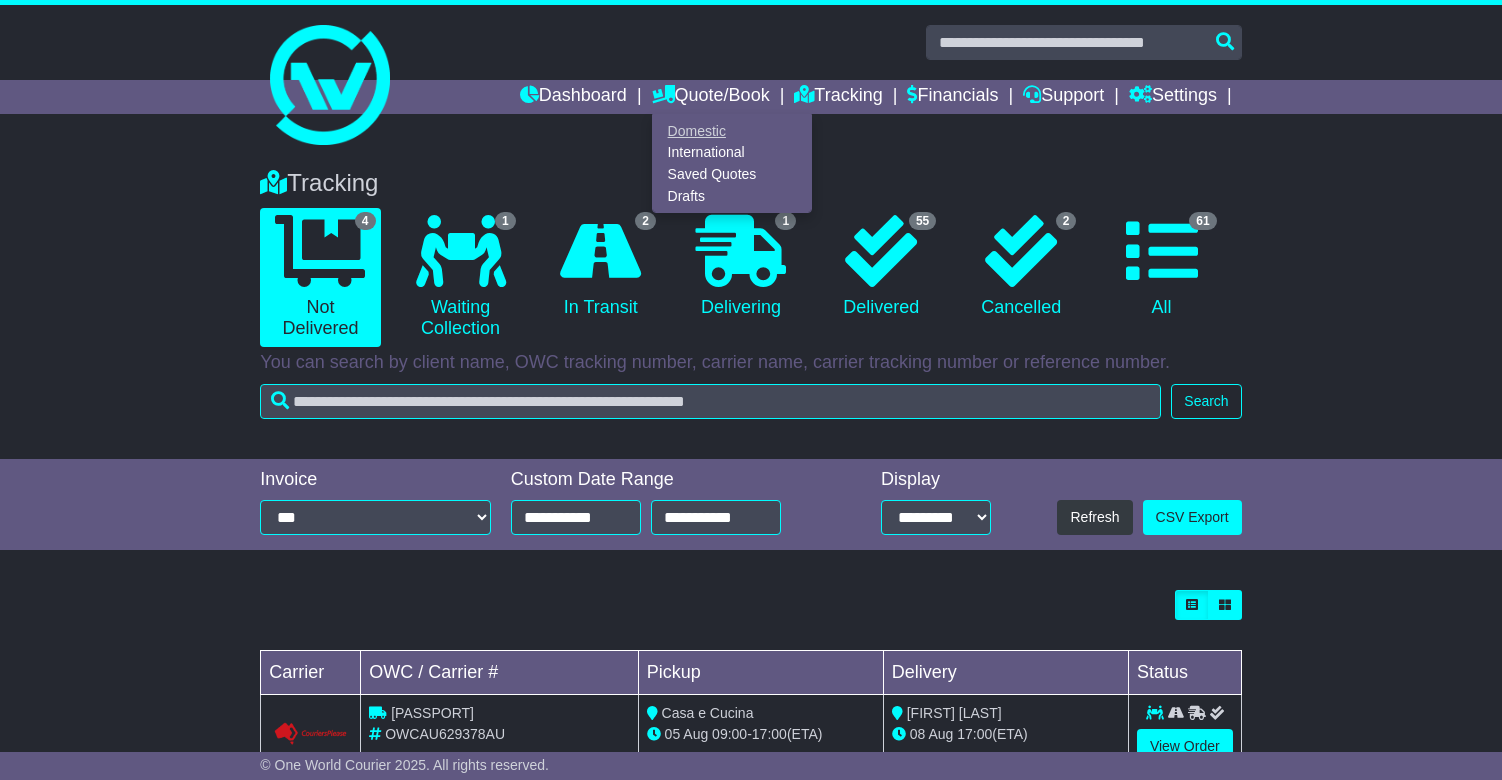 click on "Domestic" at bounding box center [732, 131] 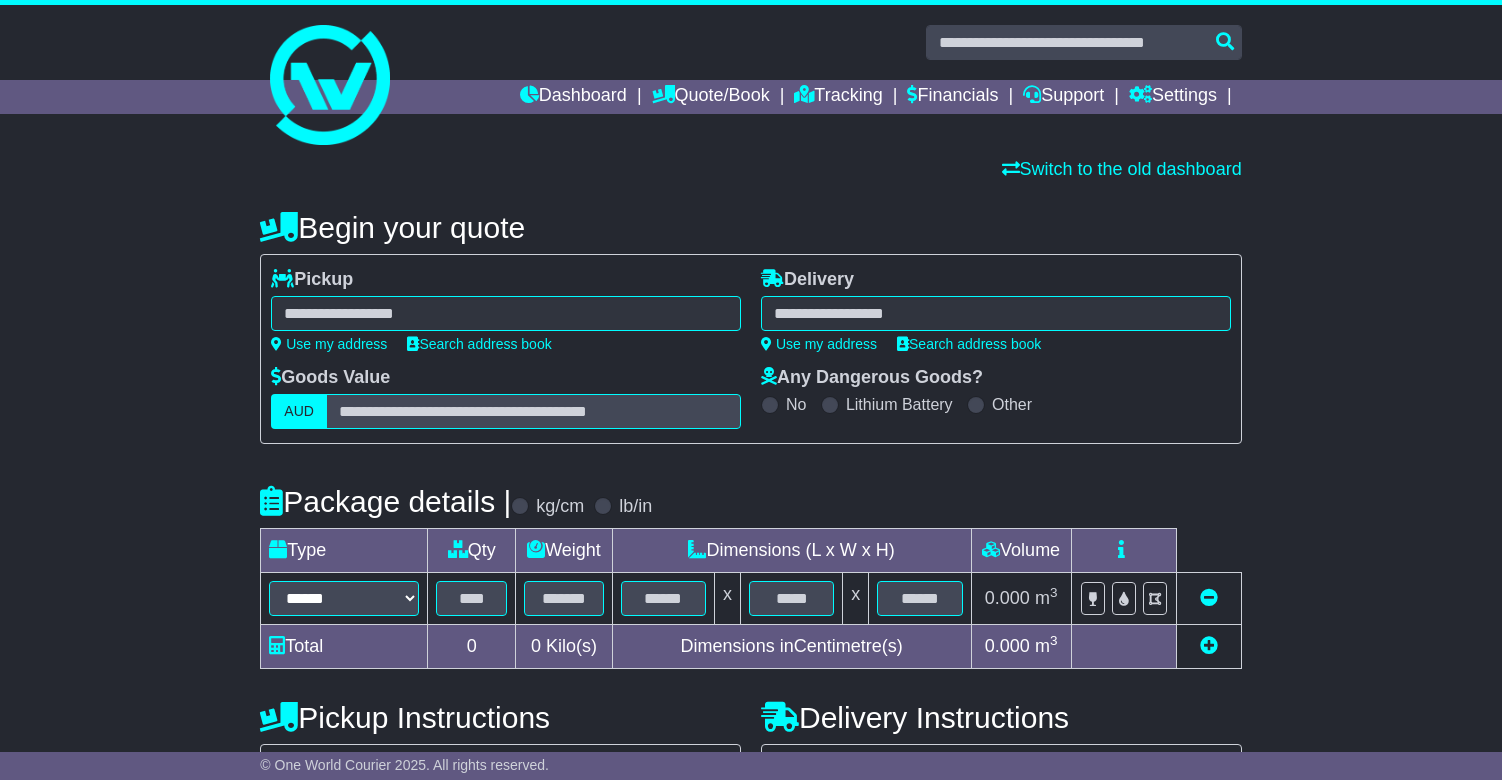 scroll, scrollTop: 0, scrollLeft: 0, axis: both 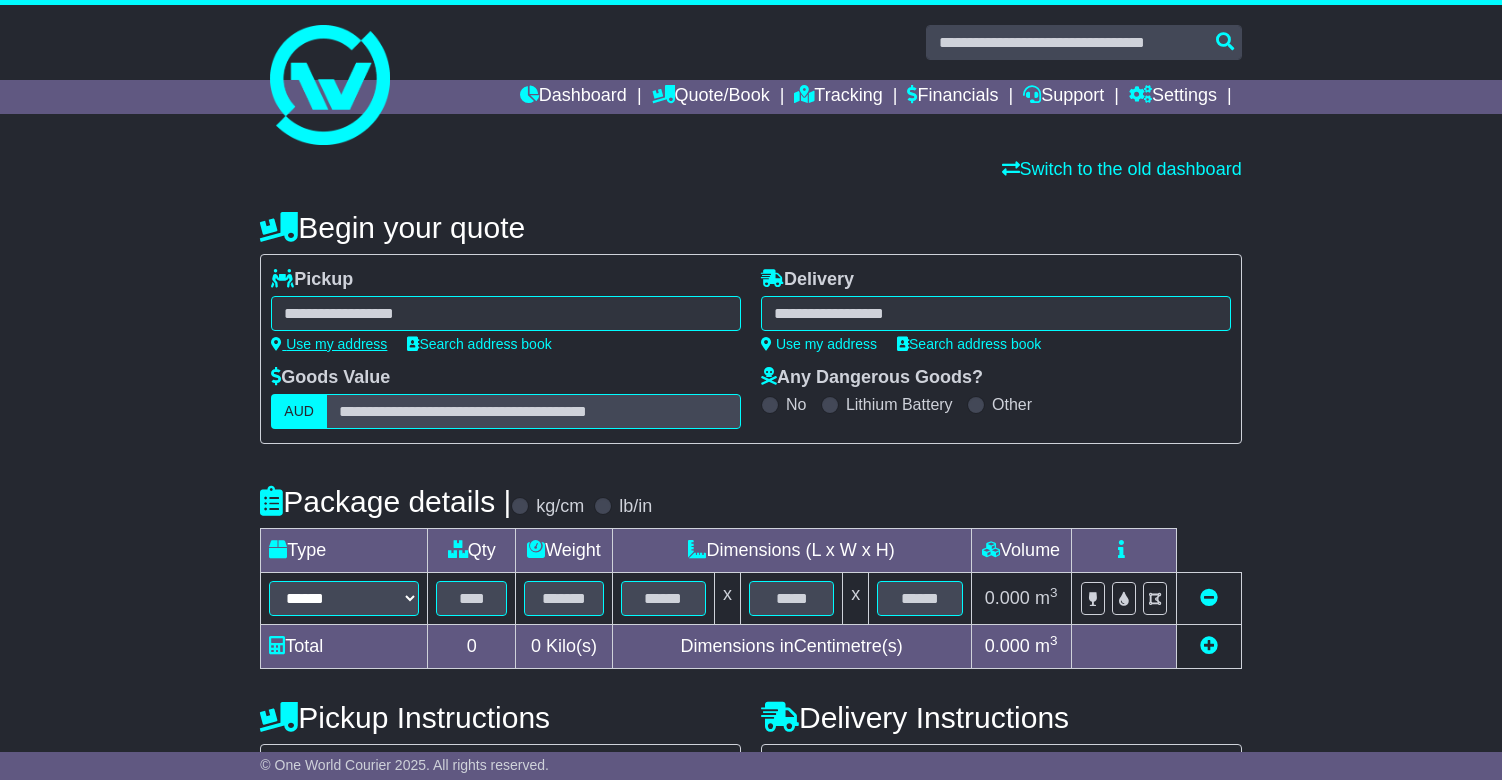 click on "Use my address" at bounding box center [329, 344] 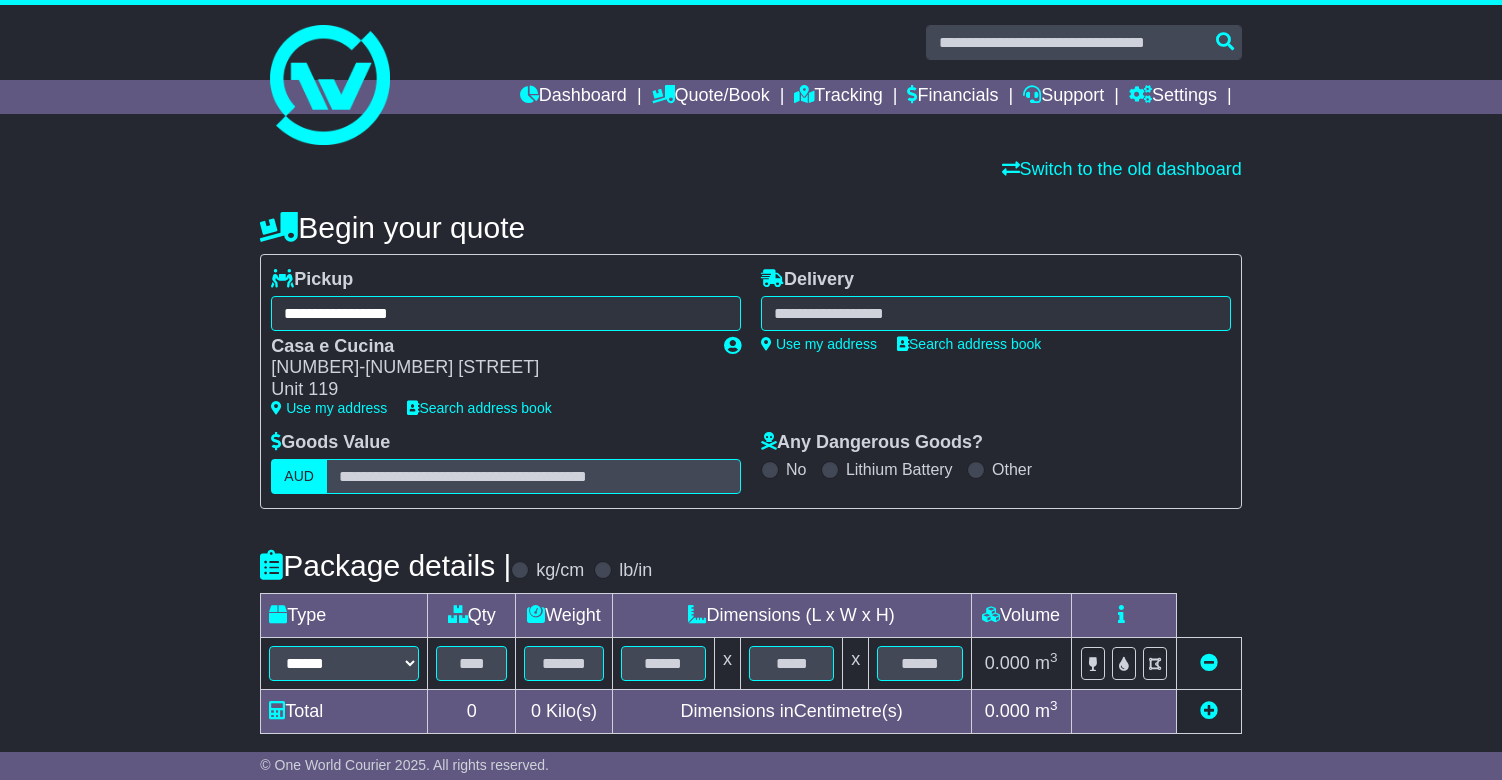 click at bounding box center [996, 313] 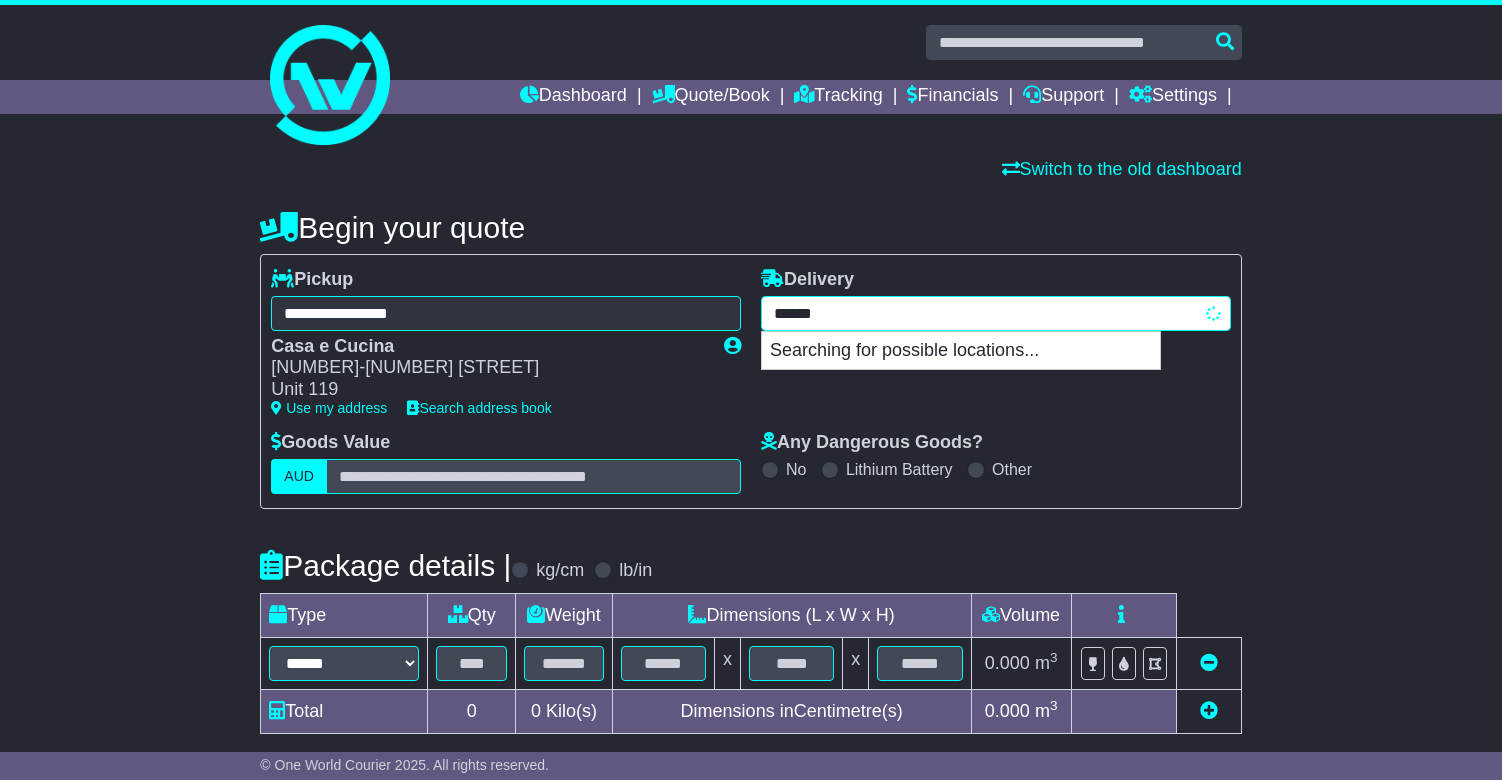 type on "*******" 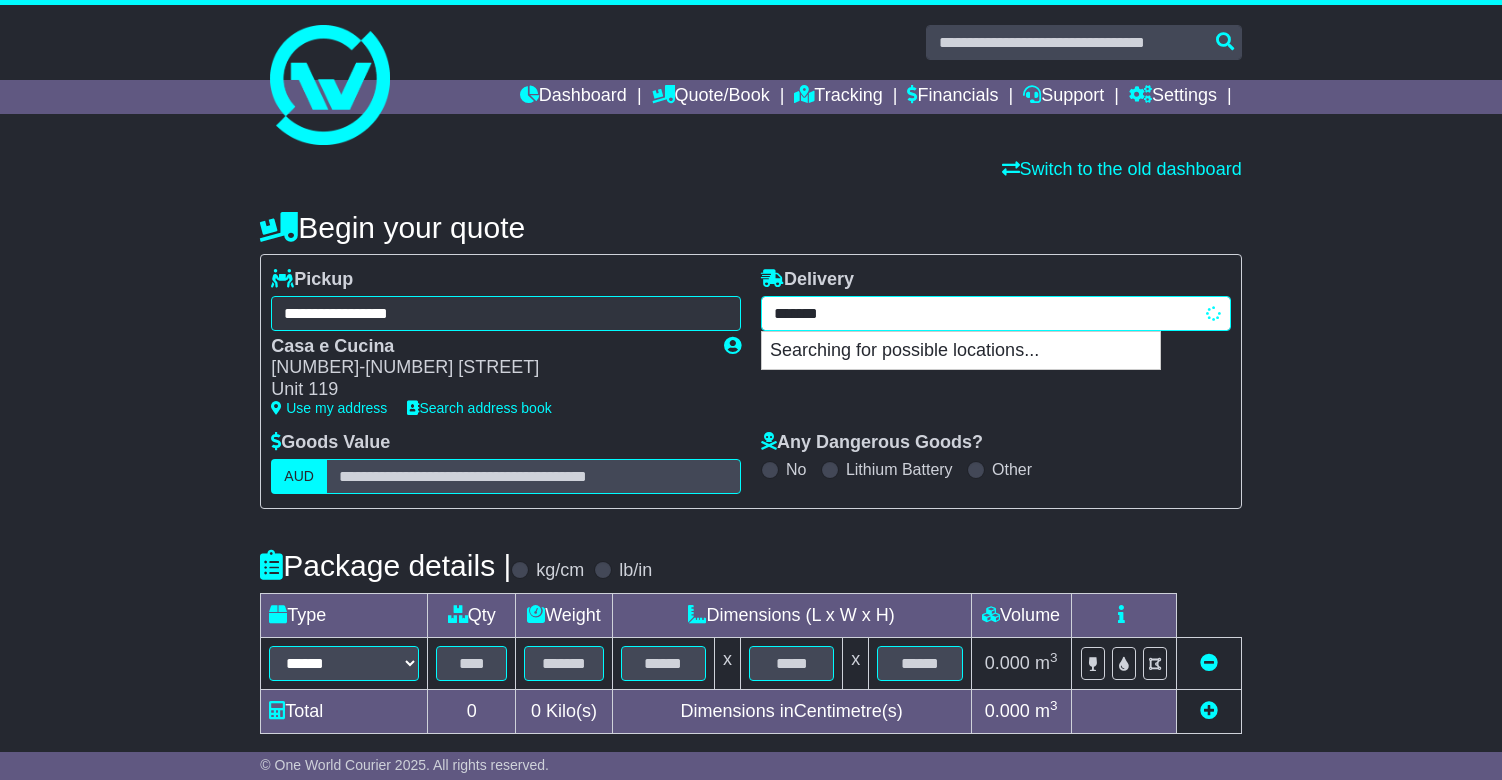type on "*********" 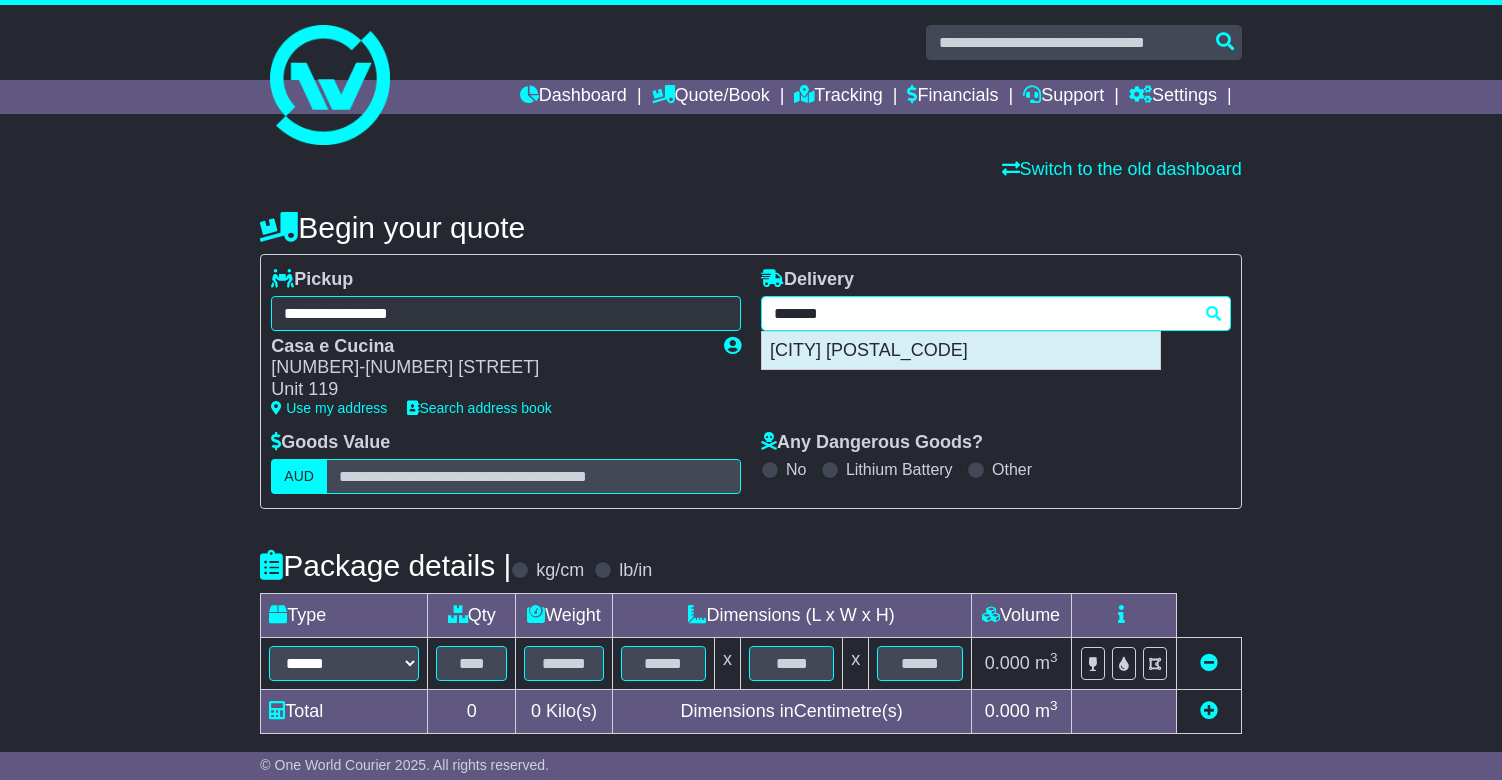 click on "GLENIFFER 2454" at bounding box center [961, 351] 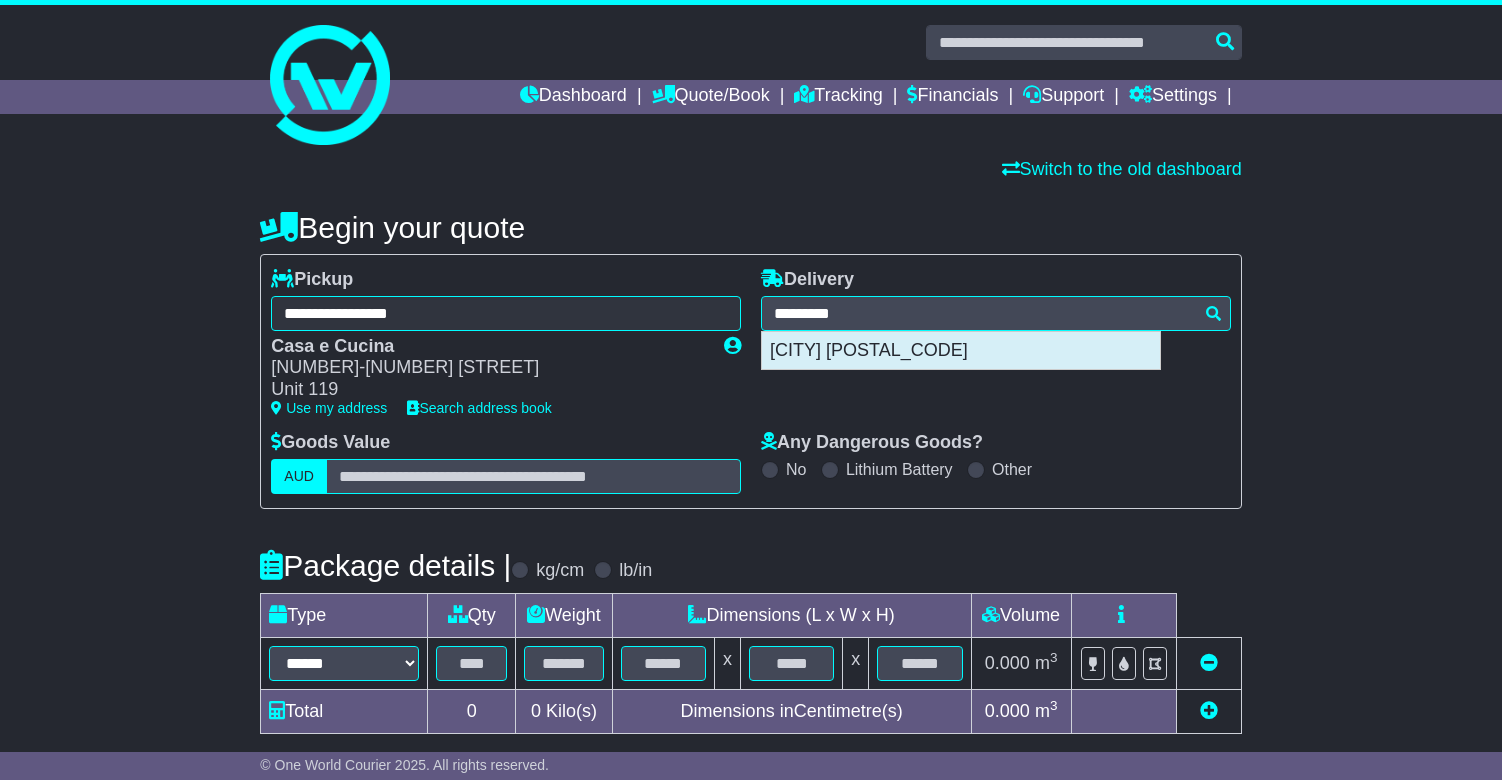 type on "**********" 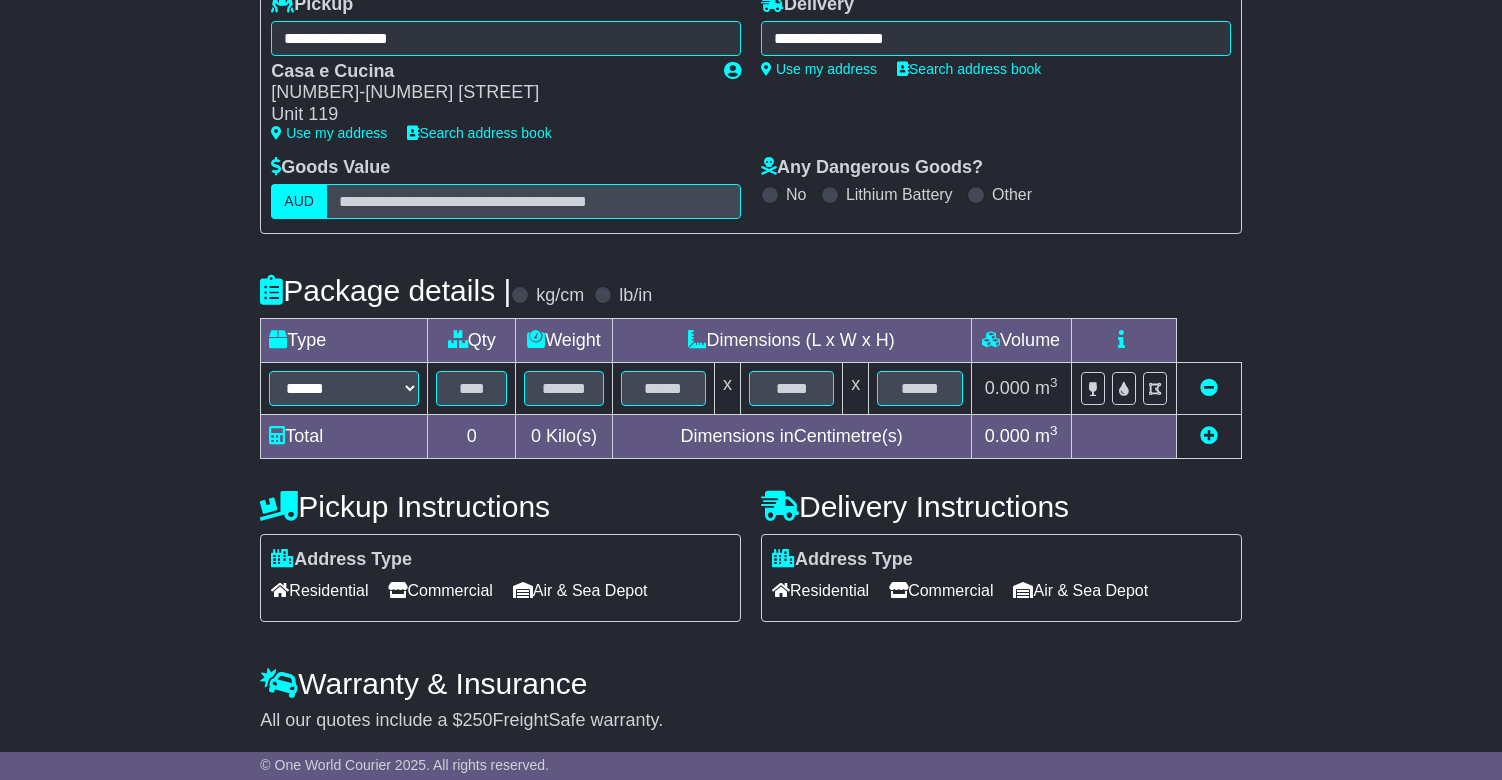 scroll, scrollTop: 293, scrollLeft: 0, axis: vertical 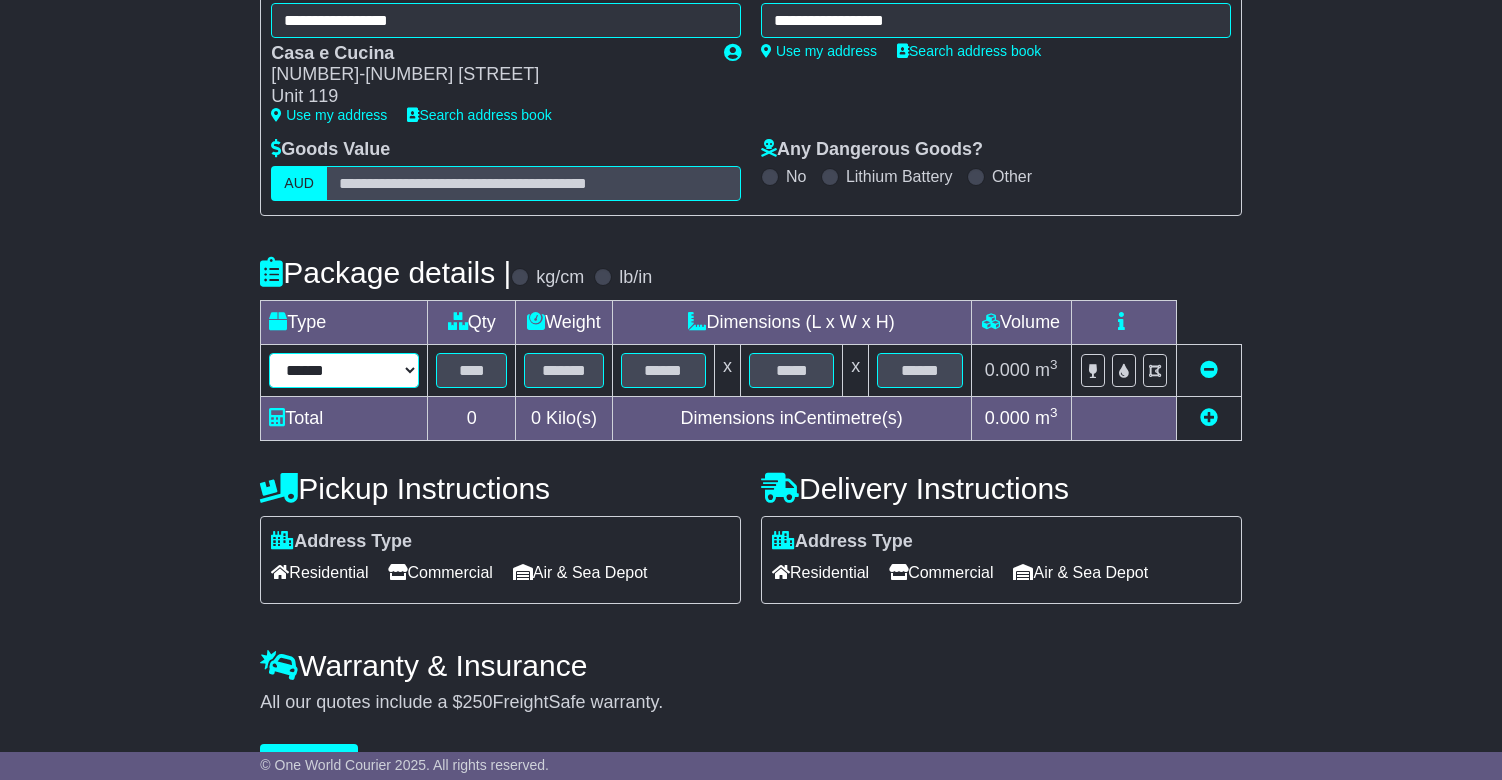 select on "****" 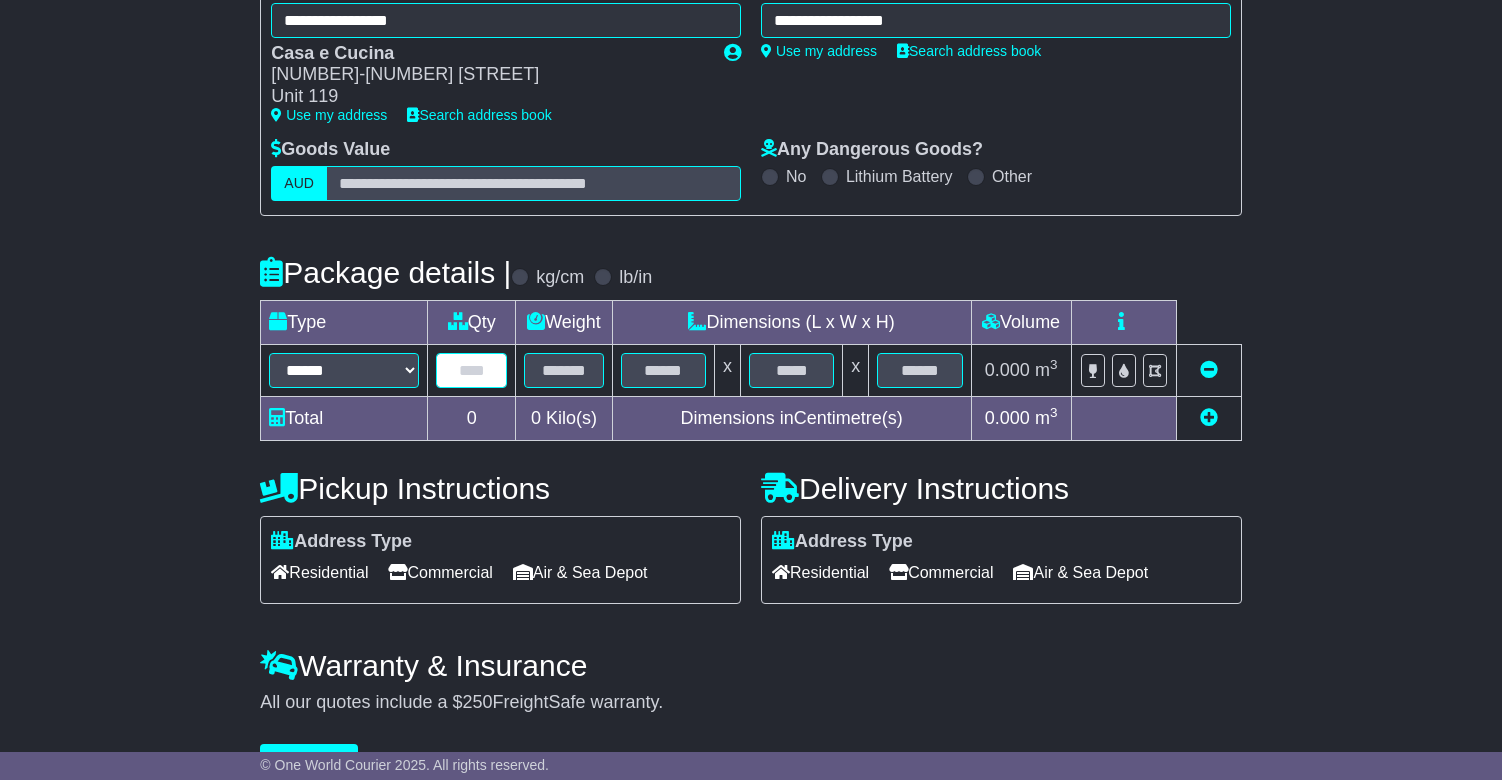 click at bounding box center [471, 370] 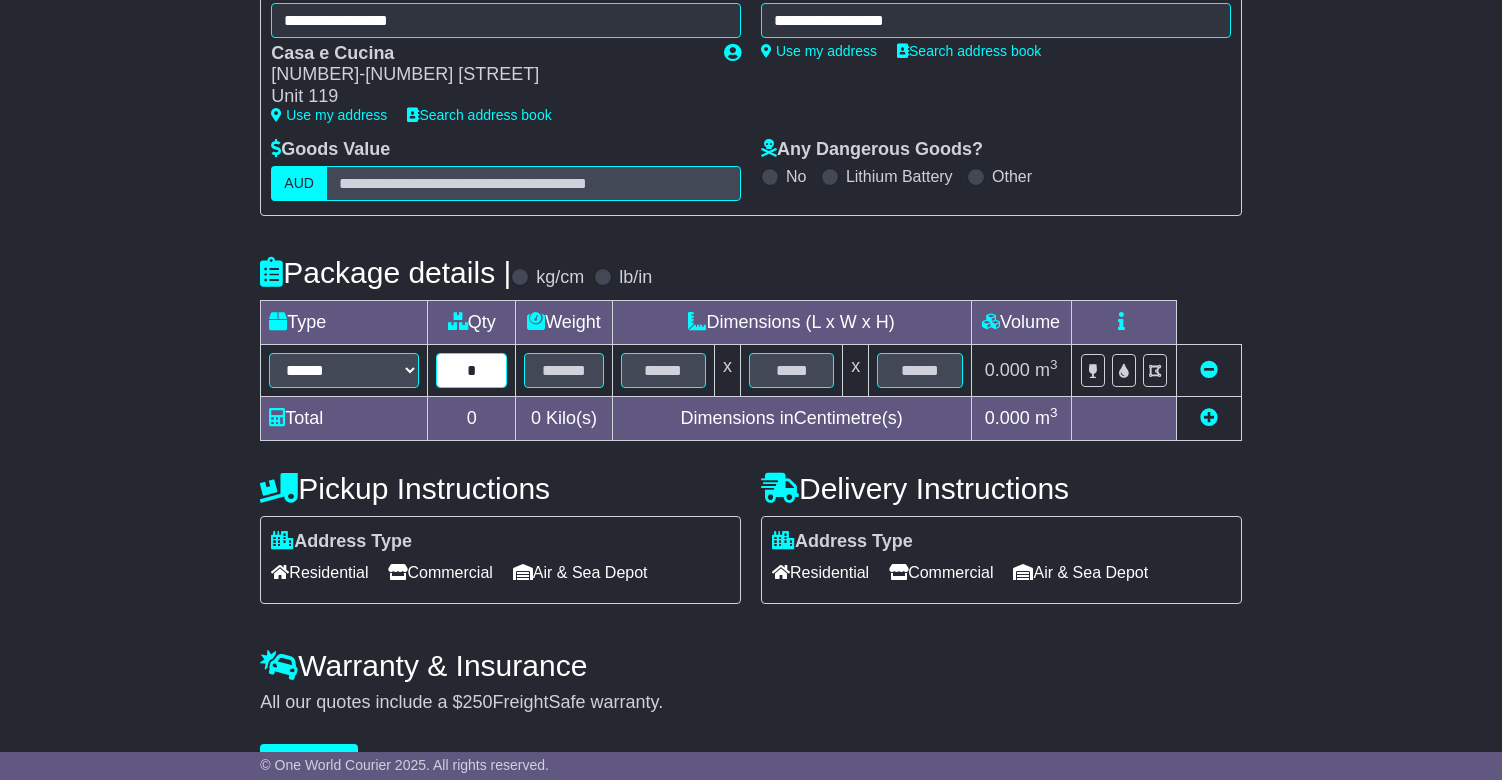 type on "*" 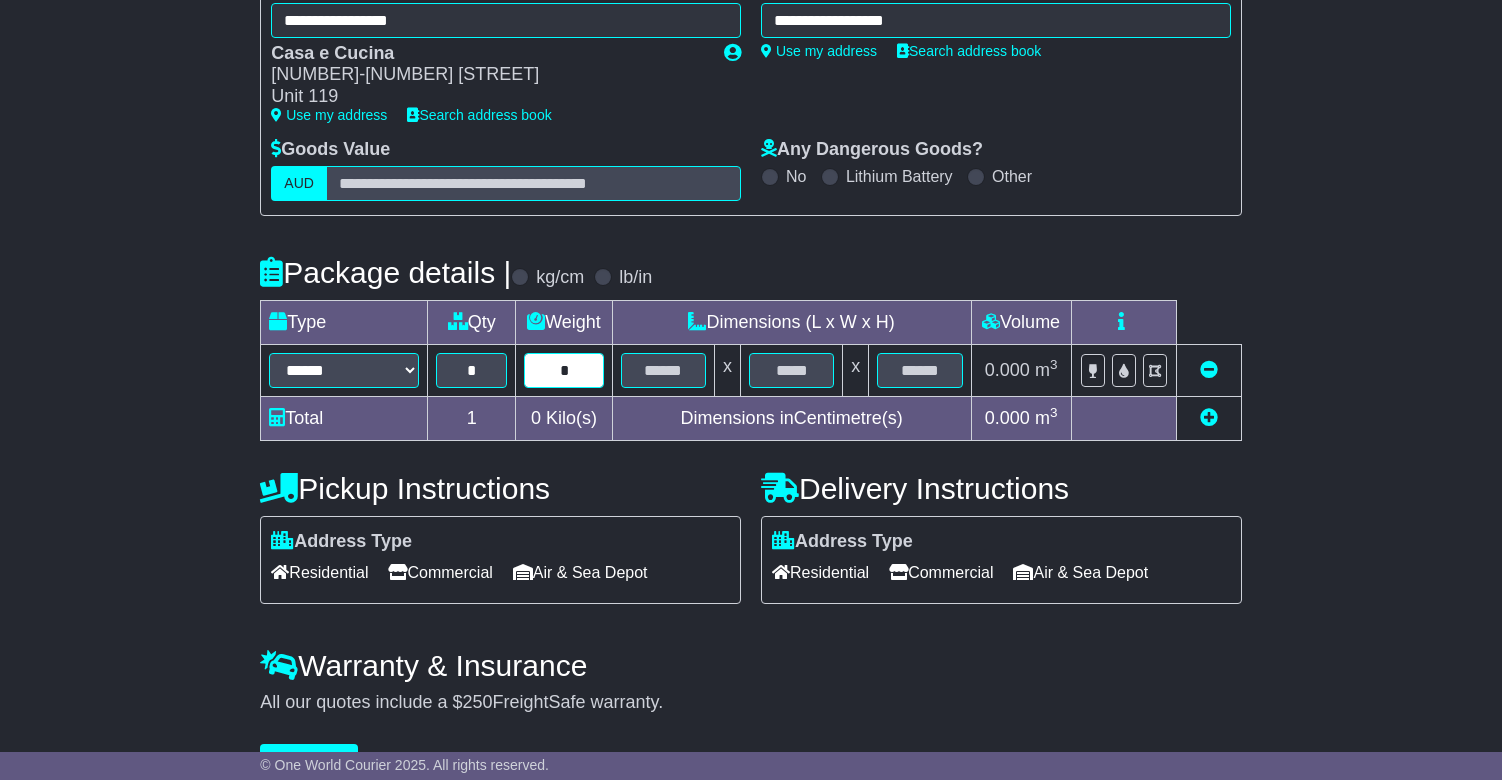 type on "*" 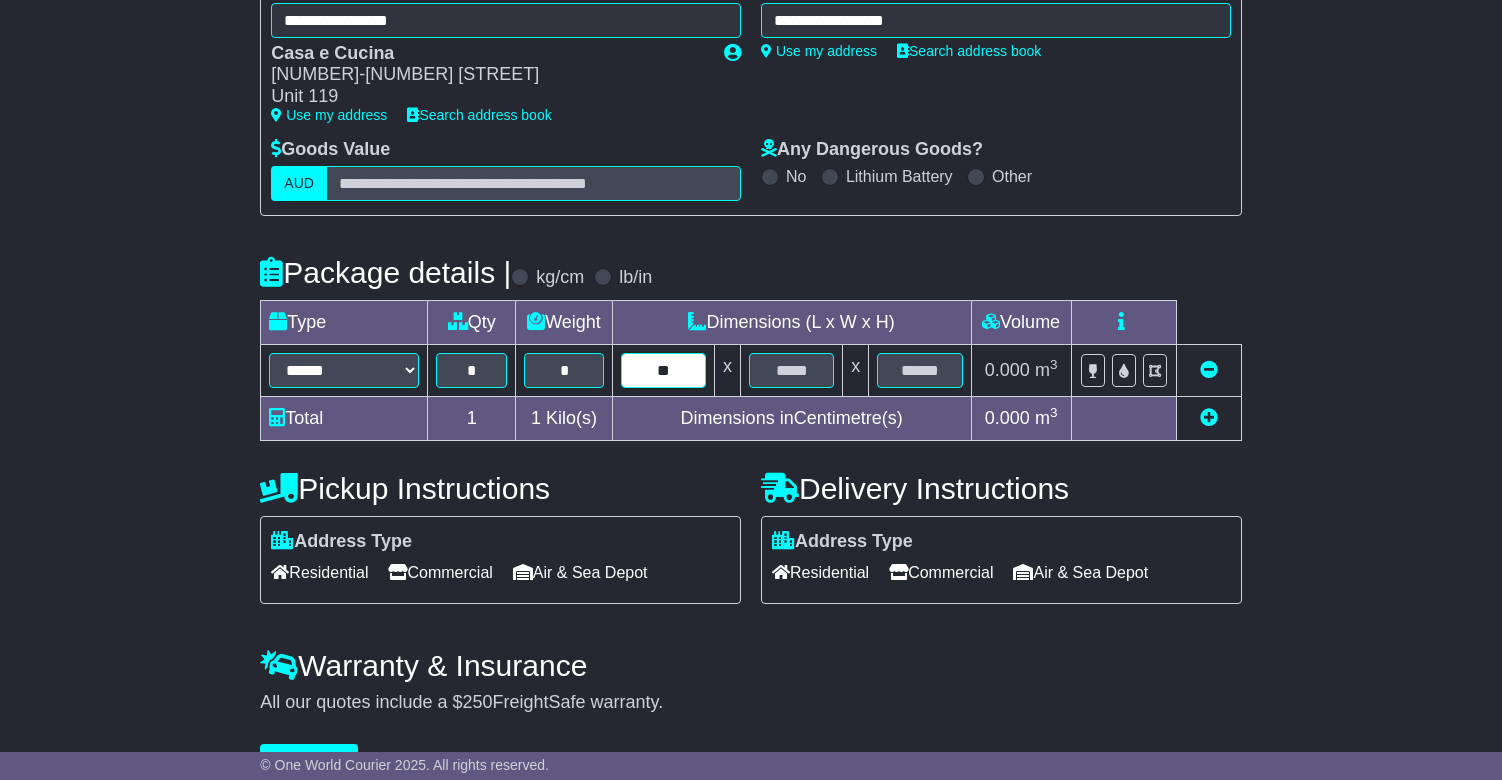 type on "**" 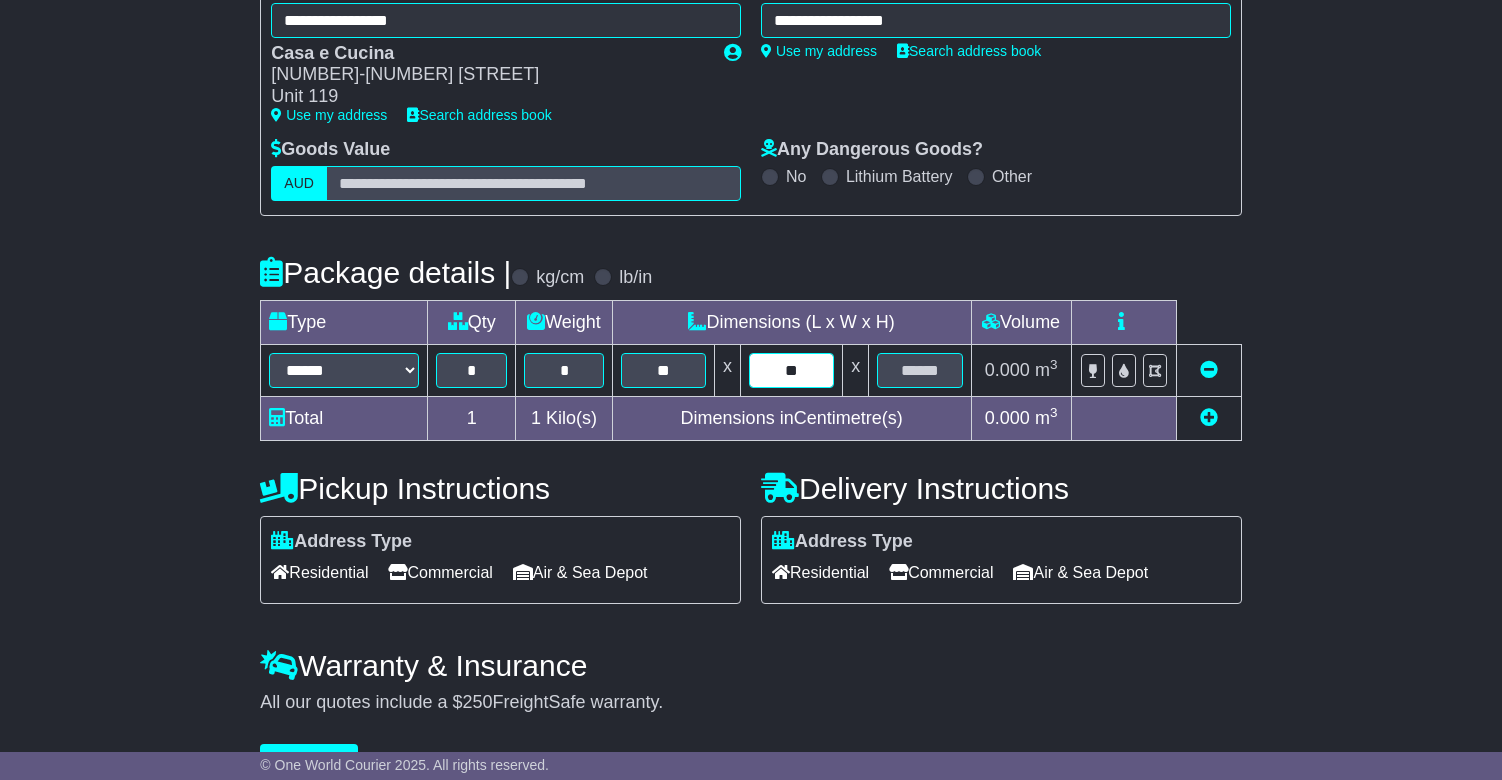 type on "**" 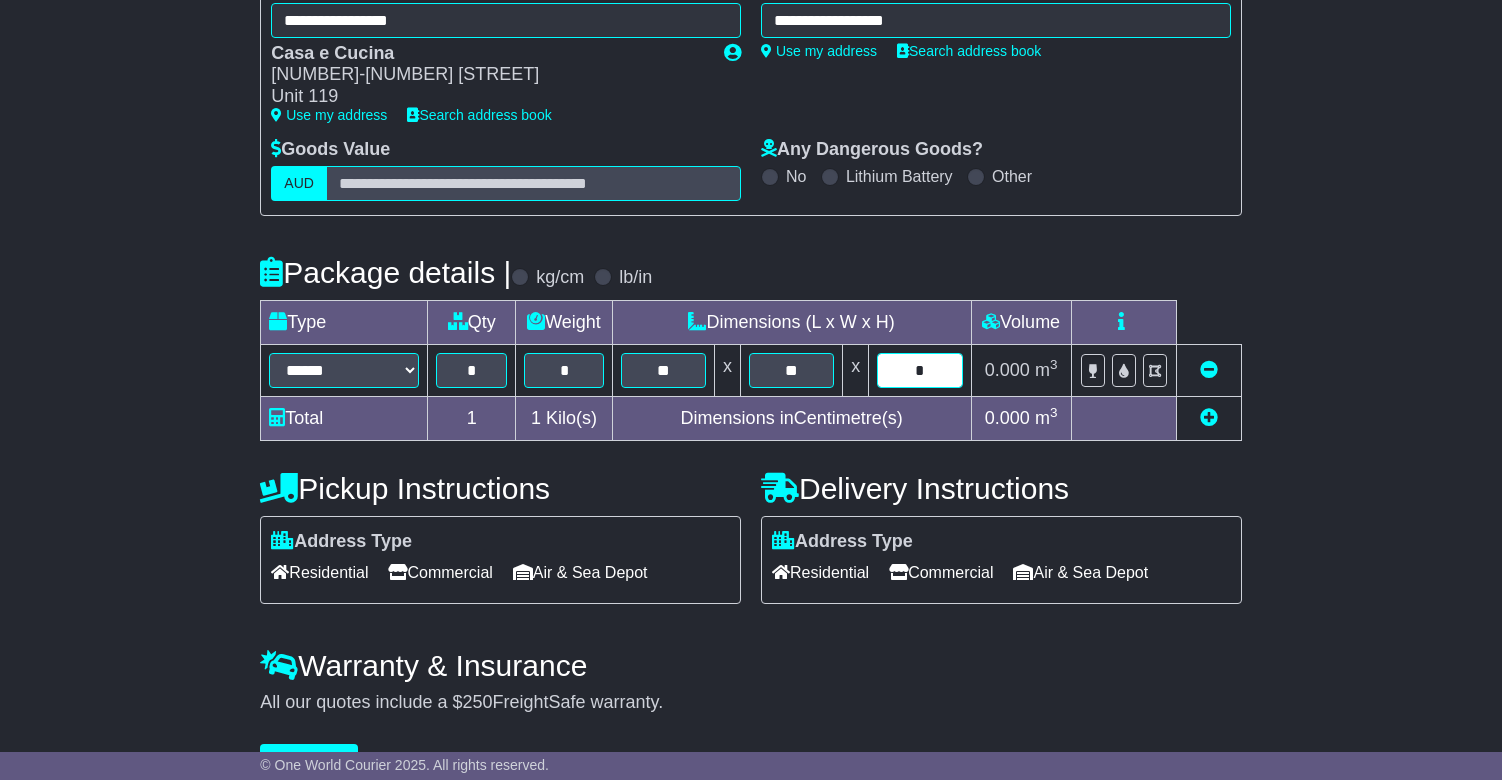 type on "*" 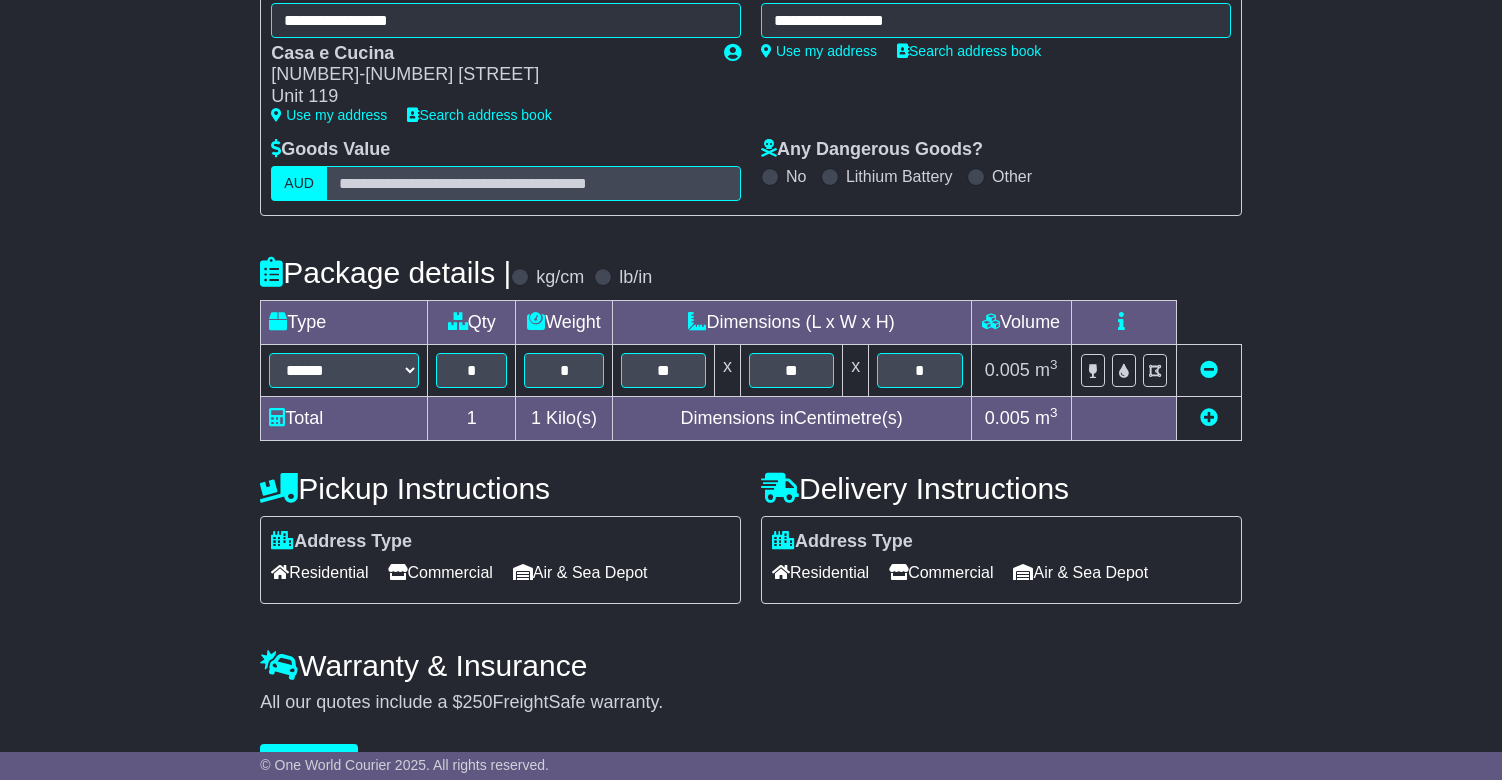 click on "**********" at bounding box center [750, 311] 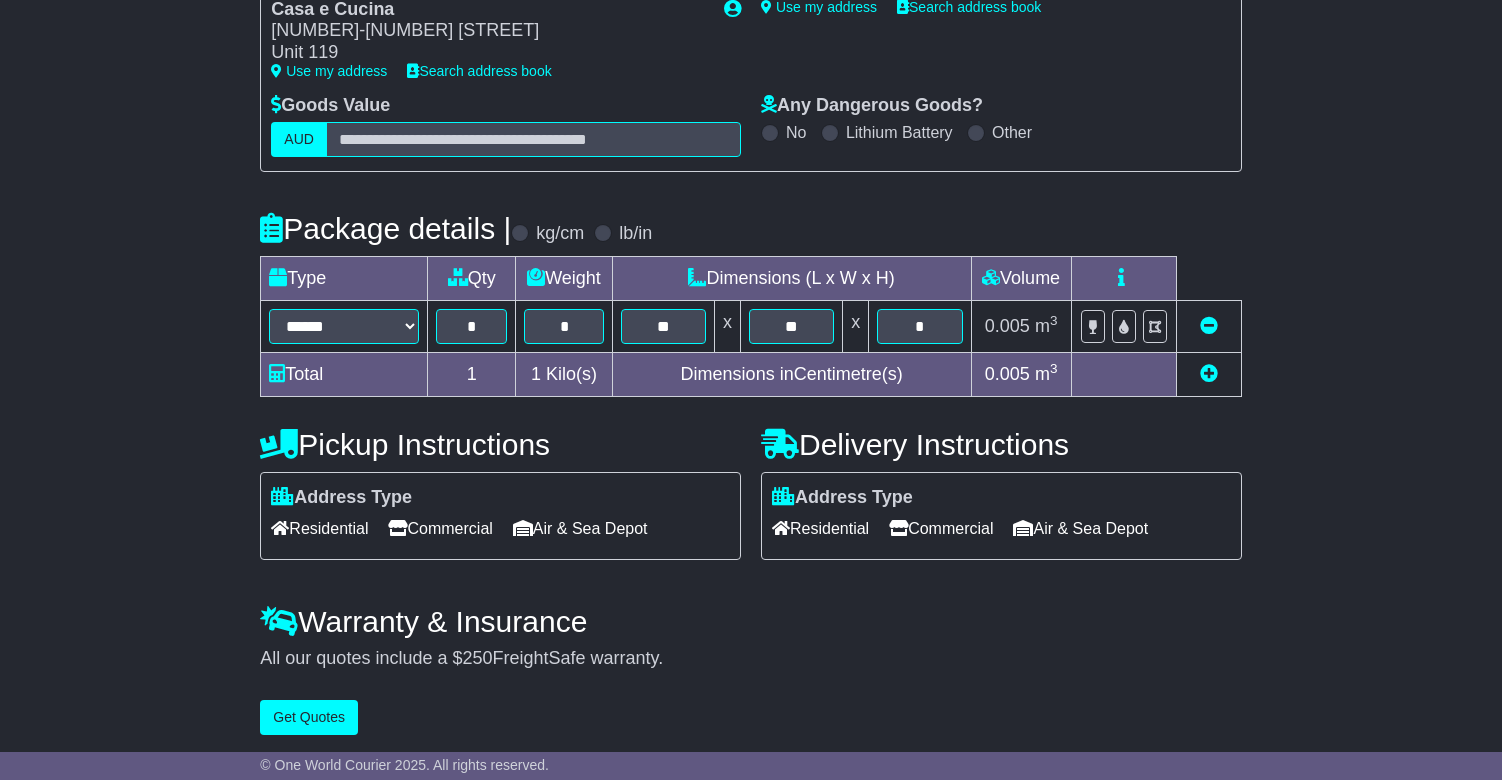 scroll, scrollTop: 336, scrollLeft: 0, axis: vertical 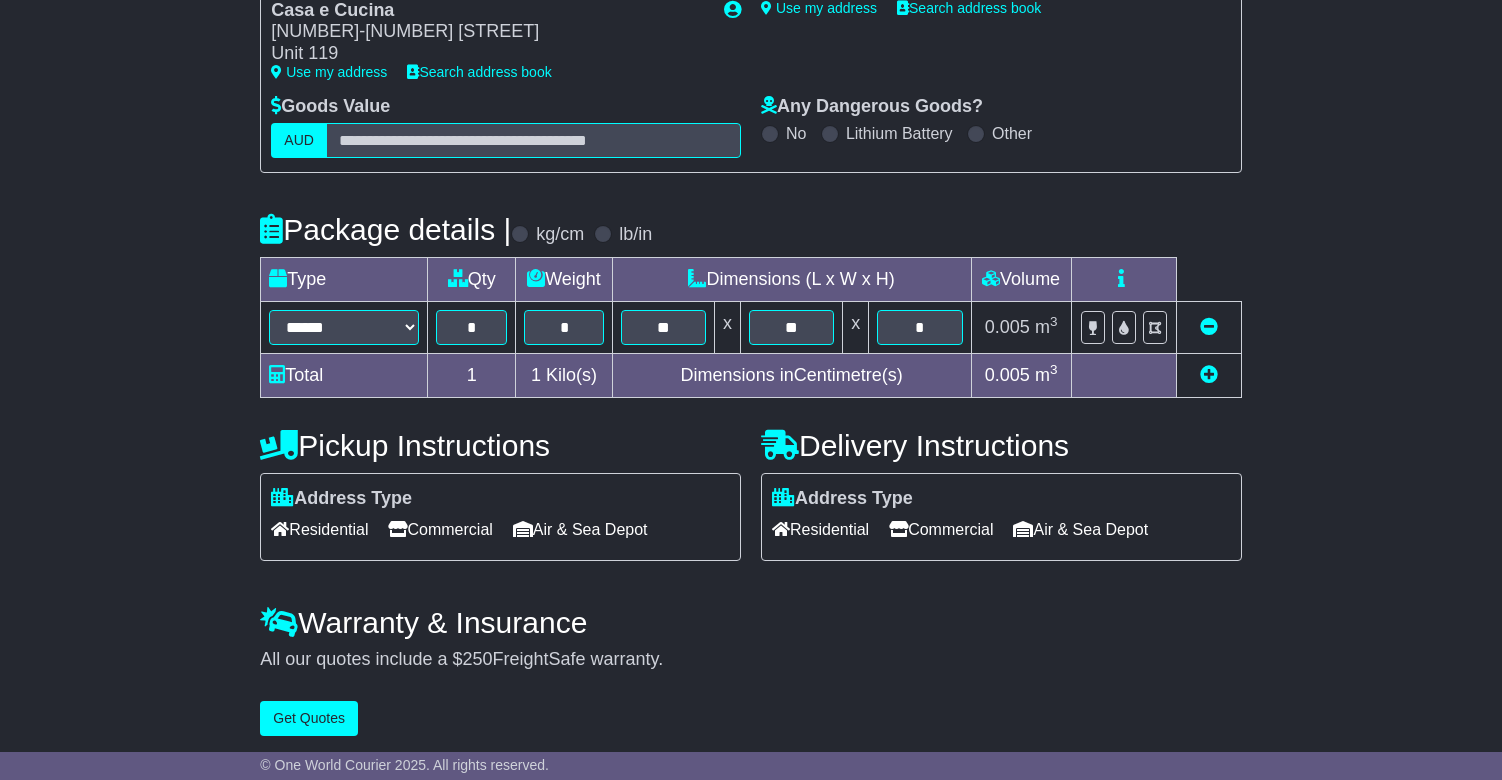 click on "Residential" at bounding box center (820, 529) 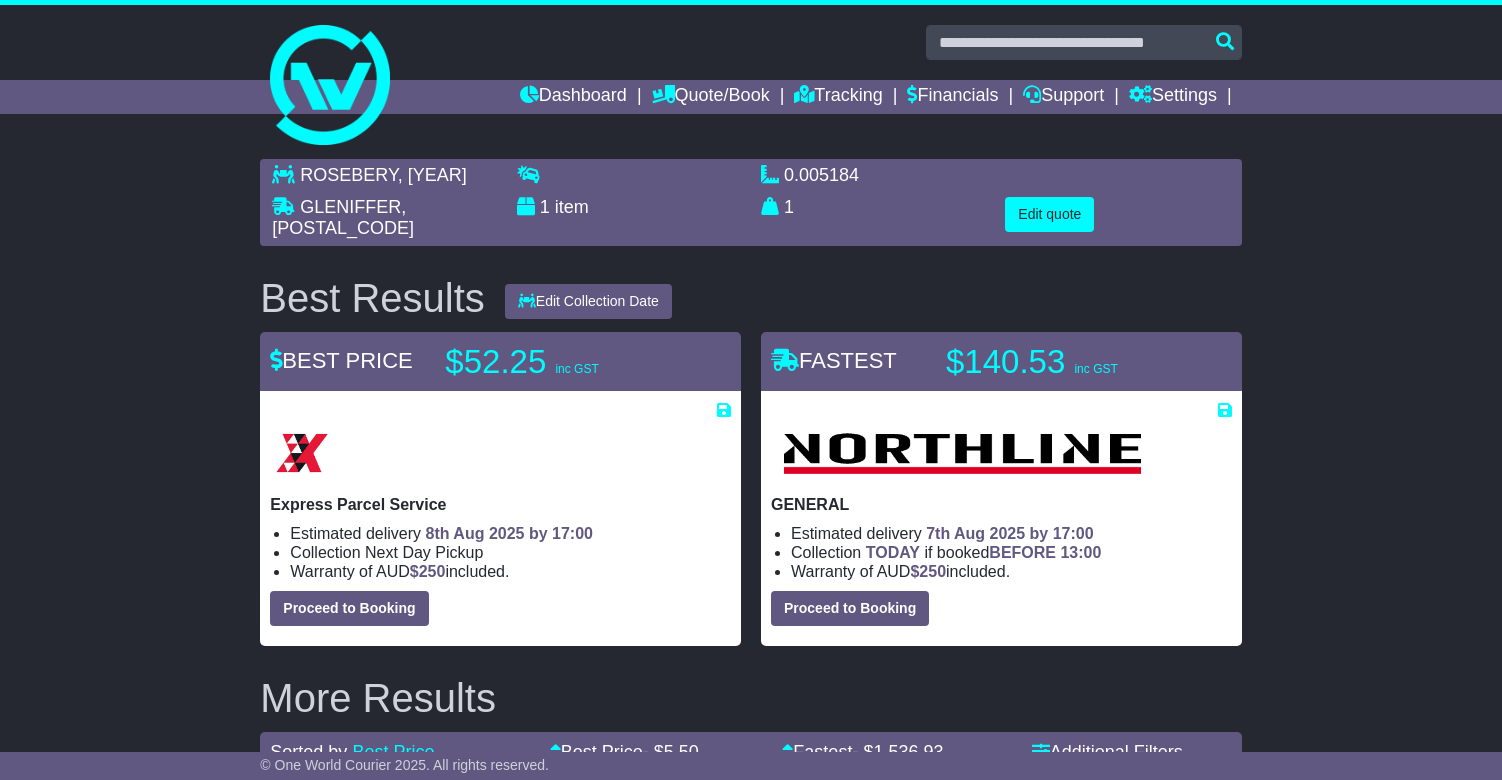 scroll, scrollTop: 0, scrollLeft: 0, axis: both 